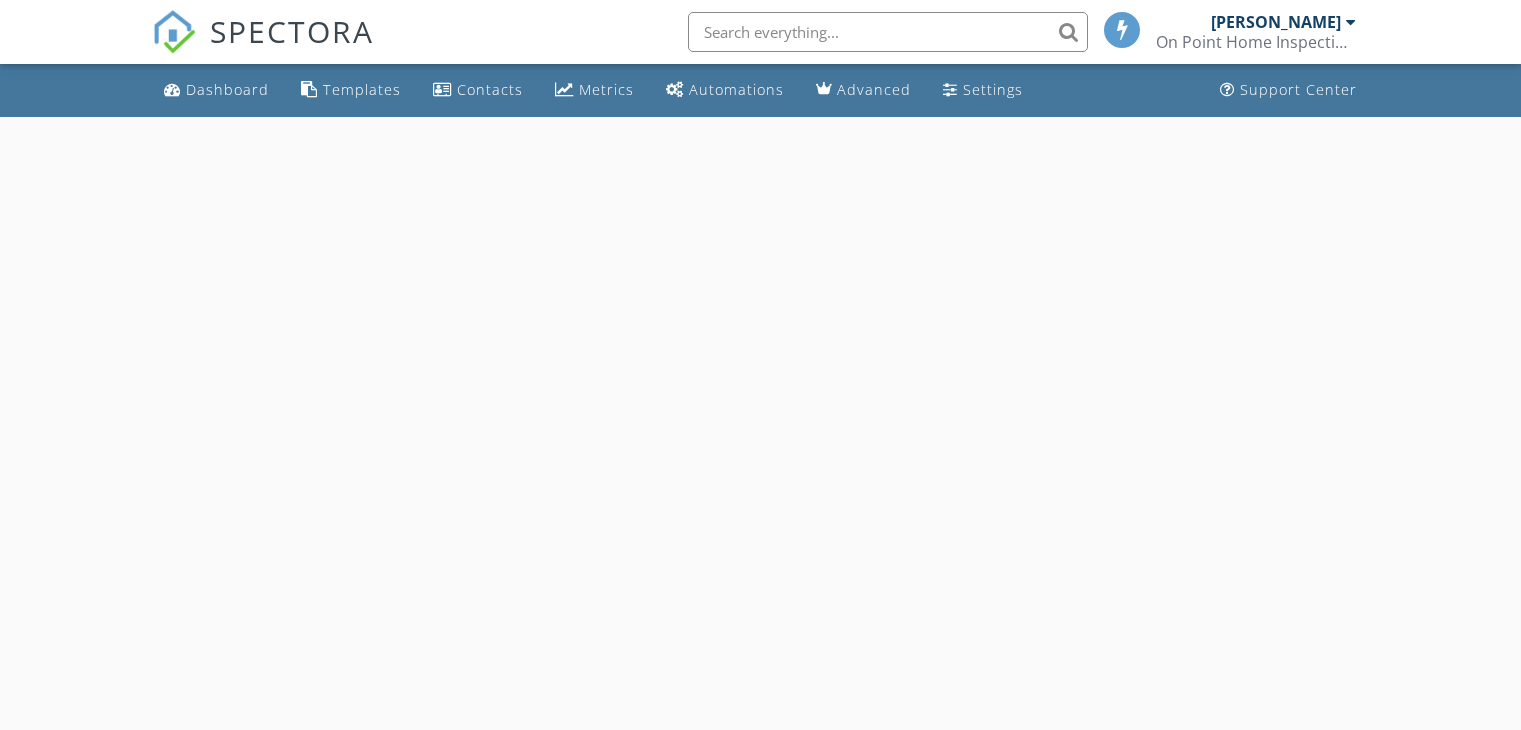 scroll, scrollTop: 0, scrollLeft: 0, axis: both 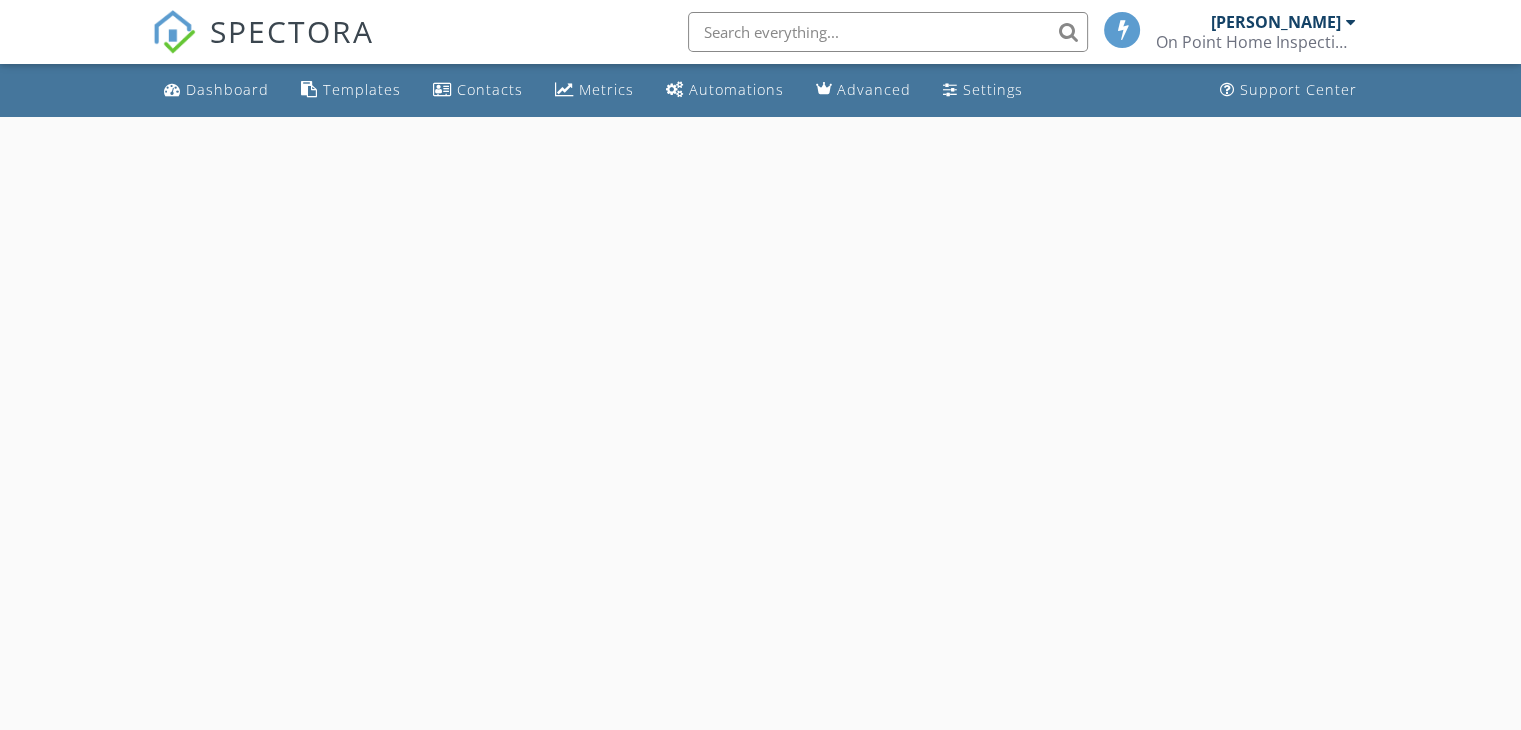 select on "6" 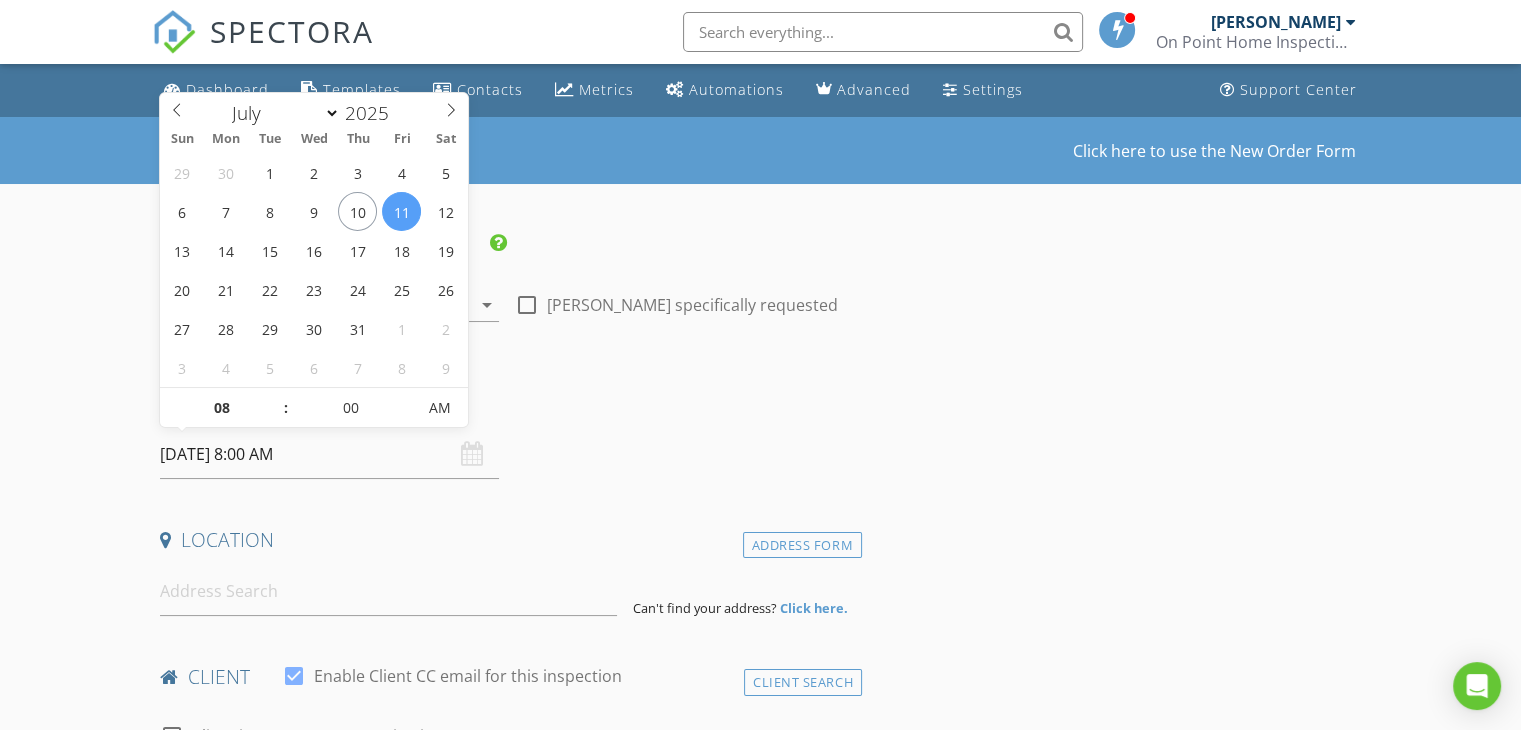 click on "[DATE] 8:00 AM" at bounding box center (329, 454) 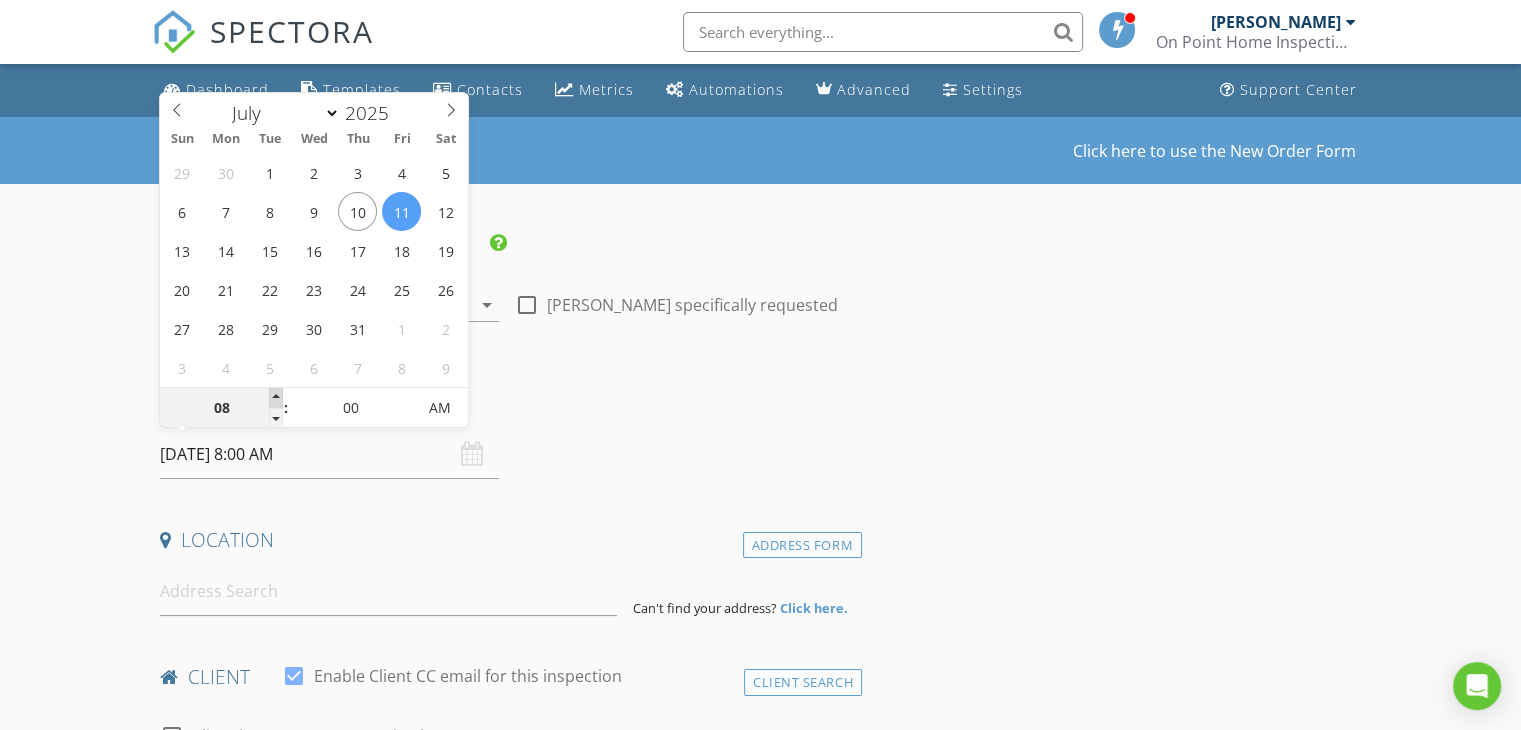 type on "09" 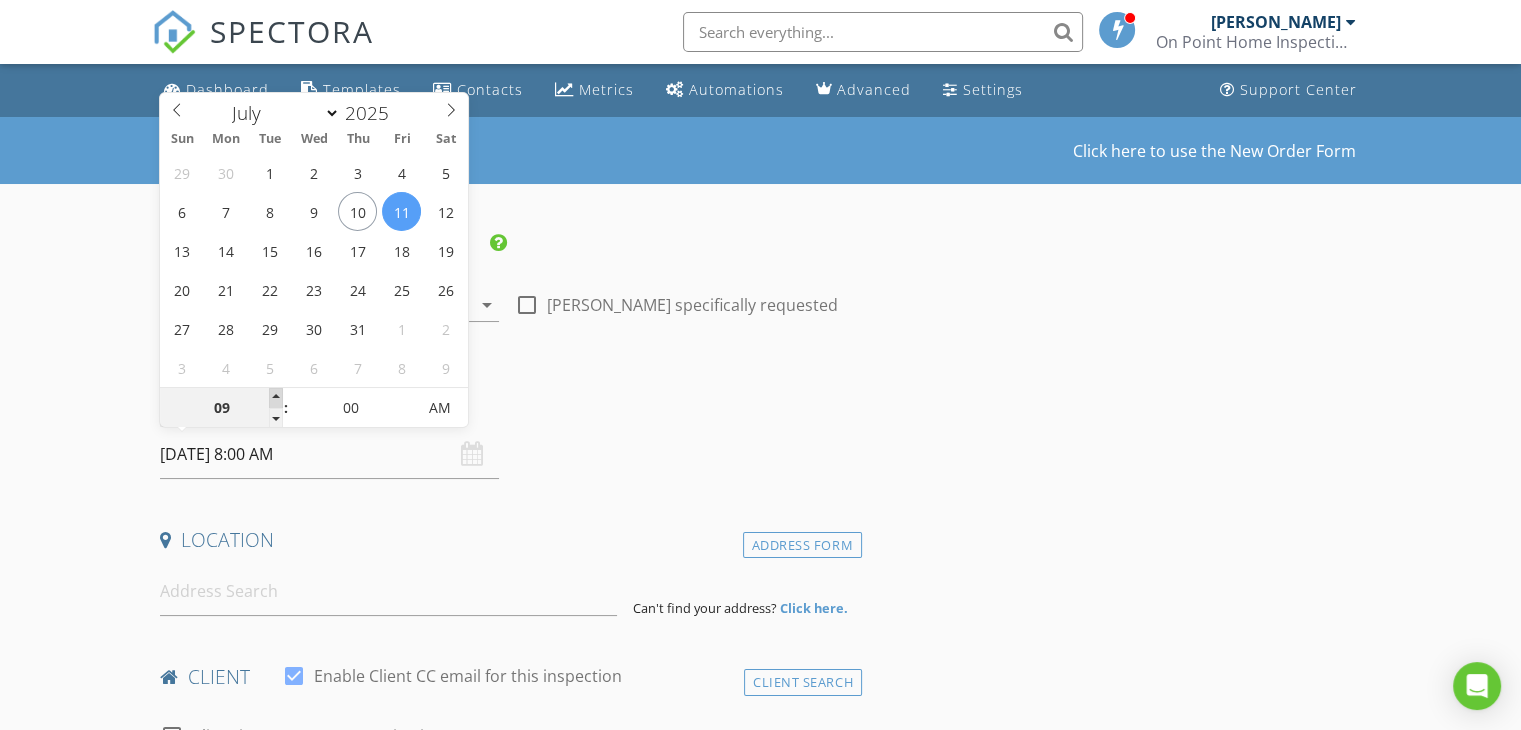 type on "[DATE] 9:00 AM" 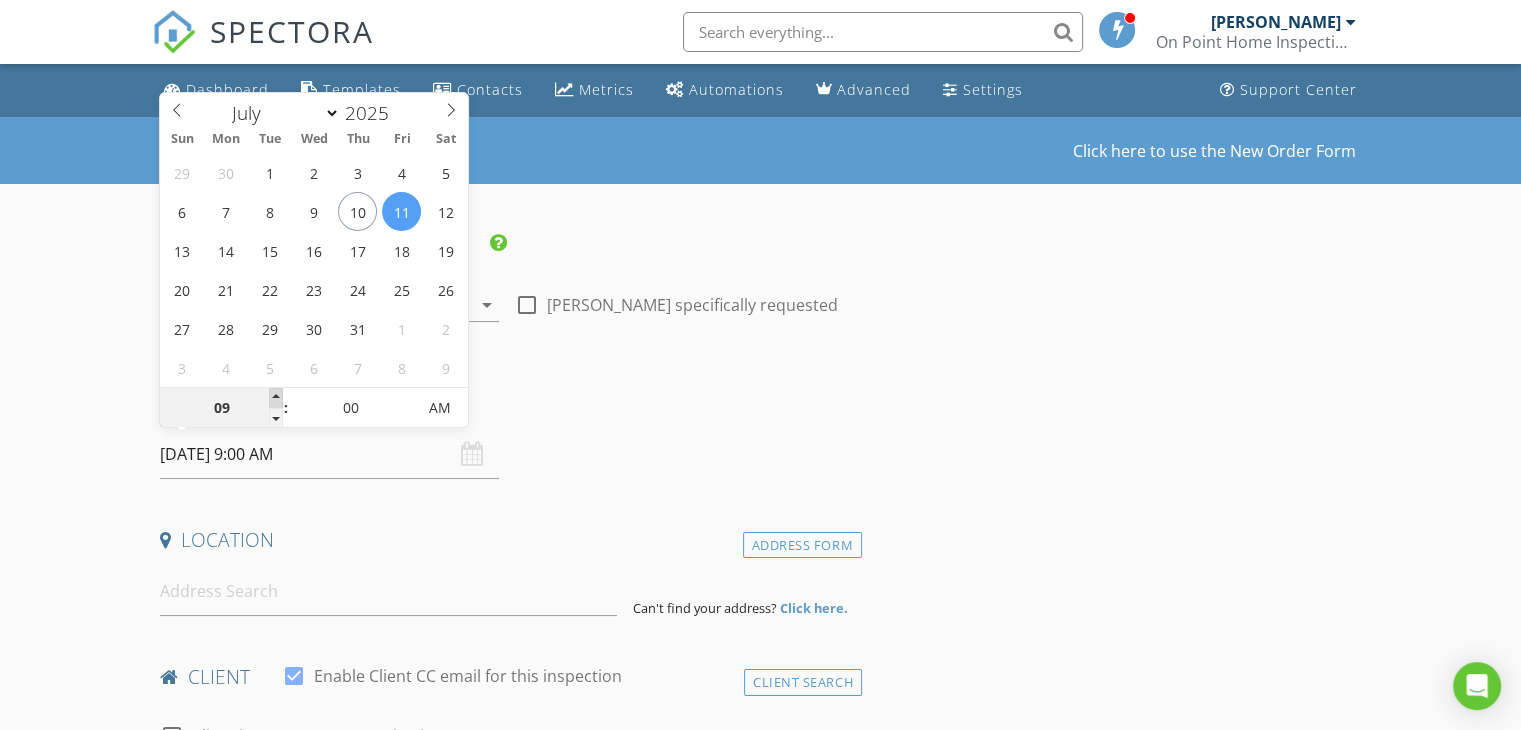 click at bounding box center (276, 398) 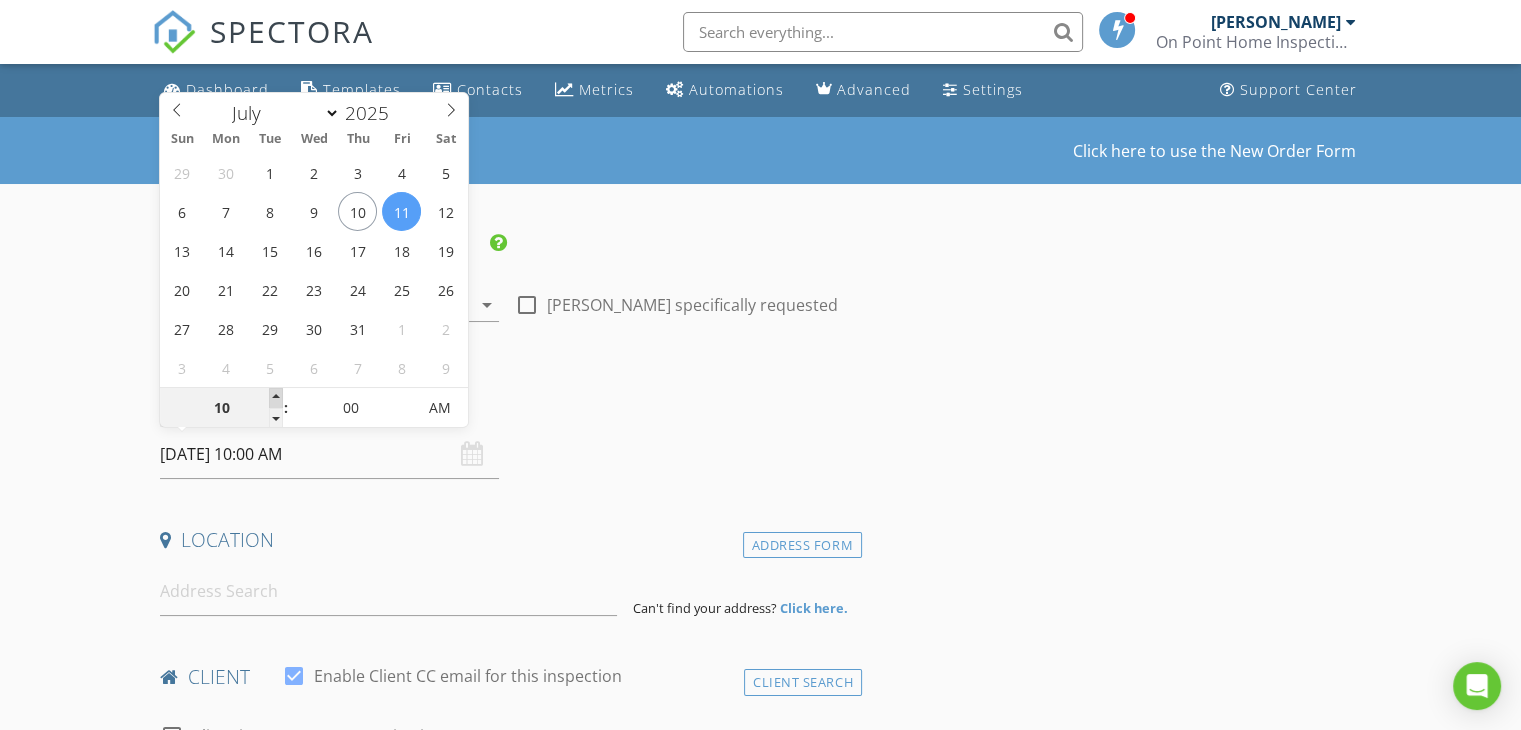 click at bounding box center [276, 398] 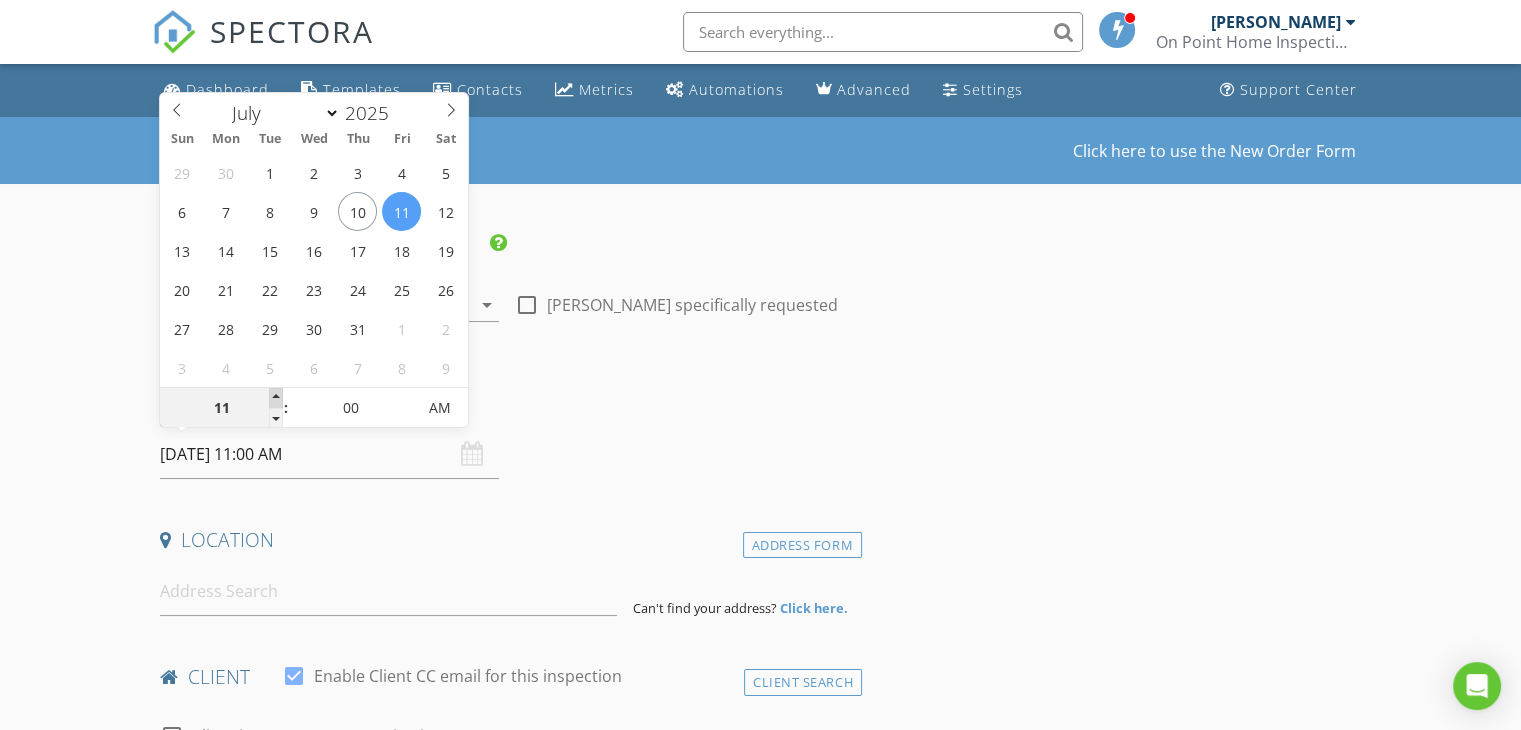 click at bounding box center (276, 398) 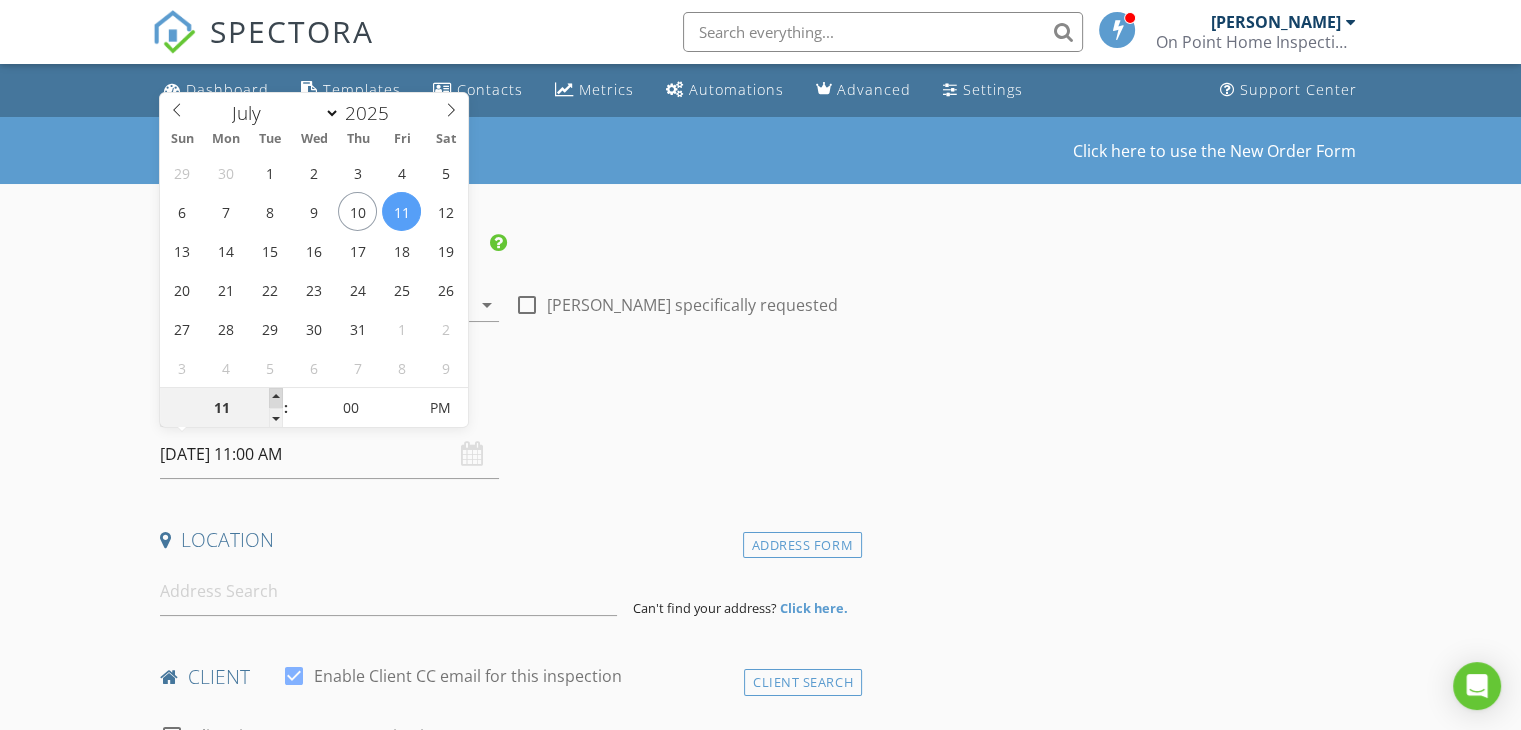 type on "12" 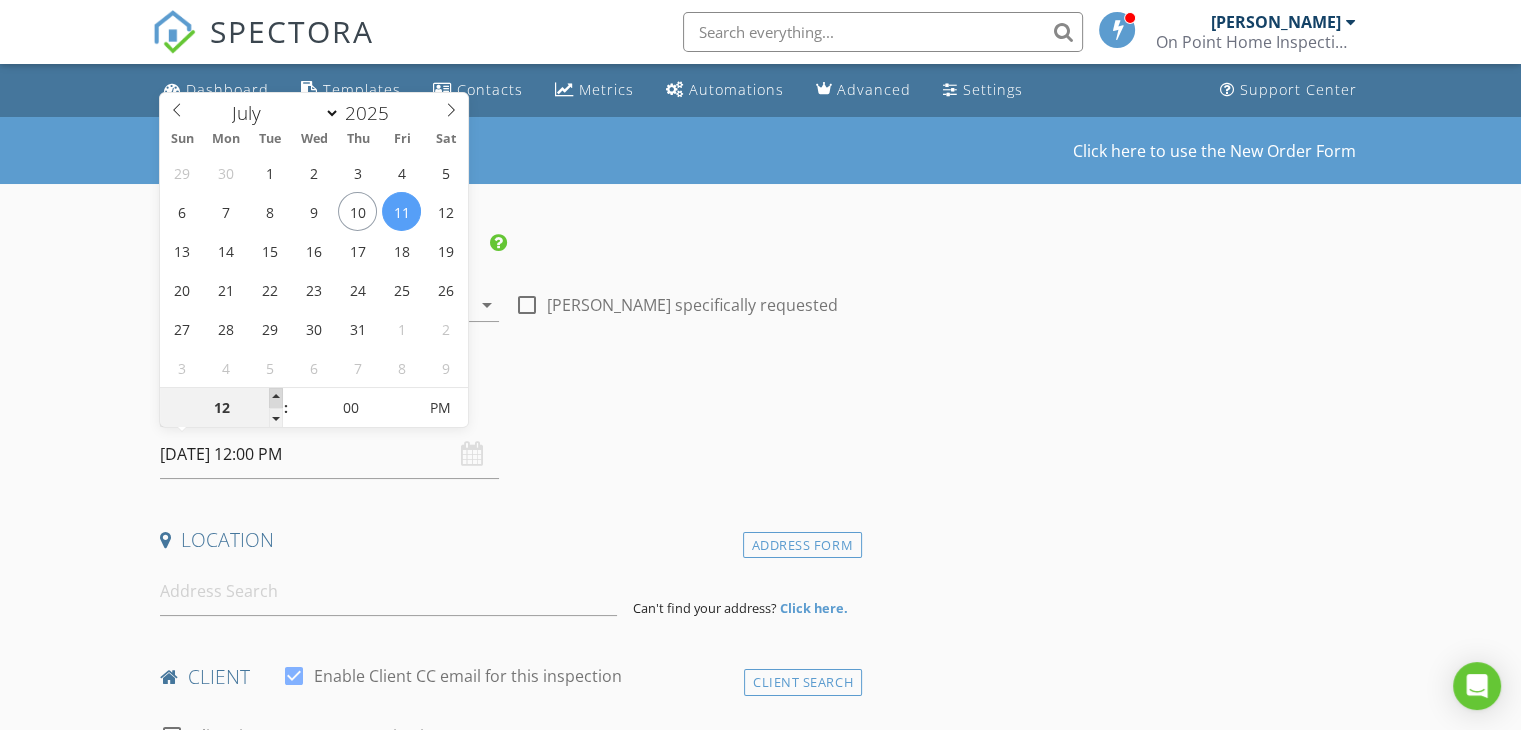 click at bounding box center [276, 398] 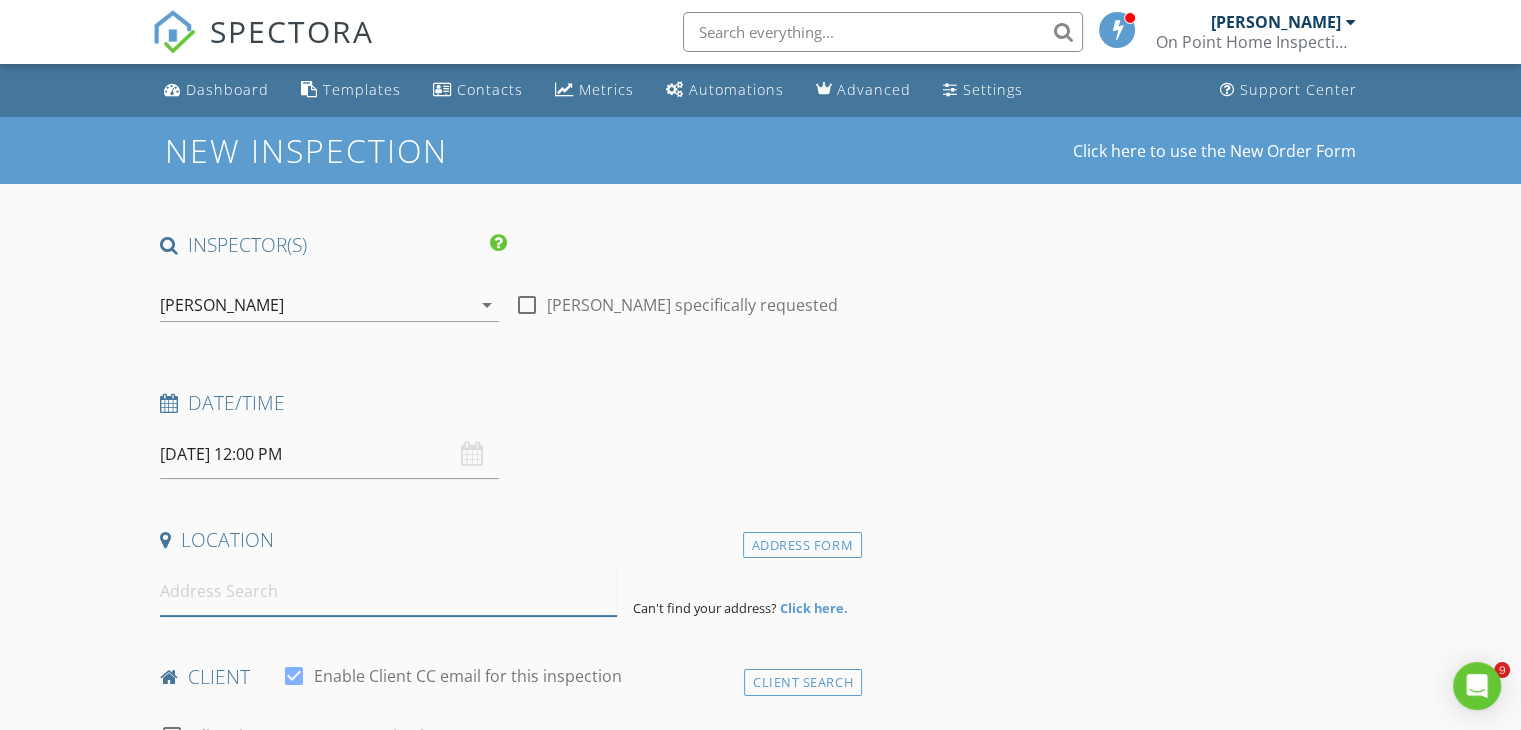 click at bounding box center (388, 591) 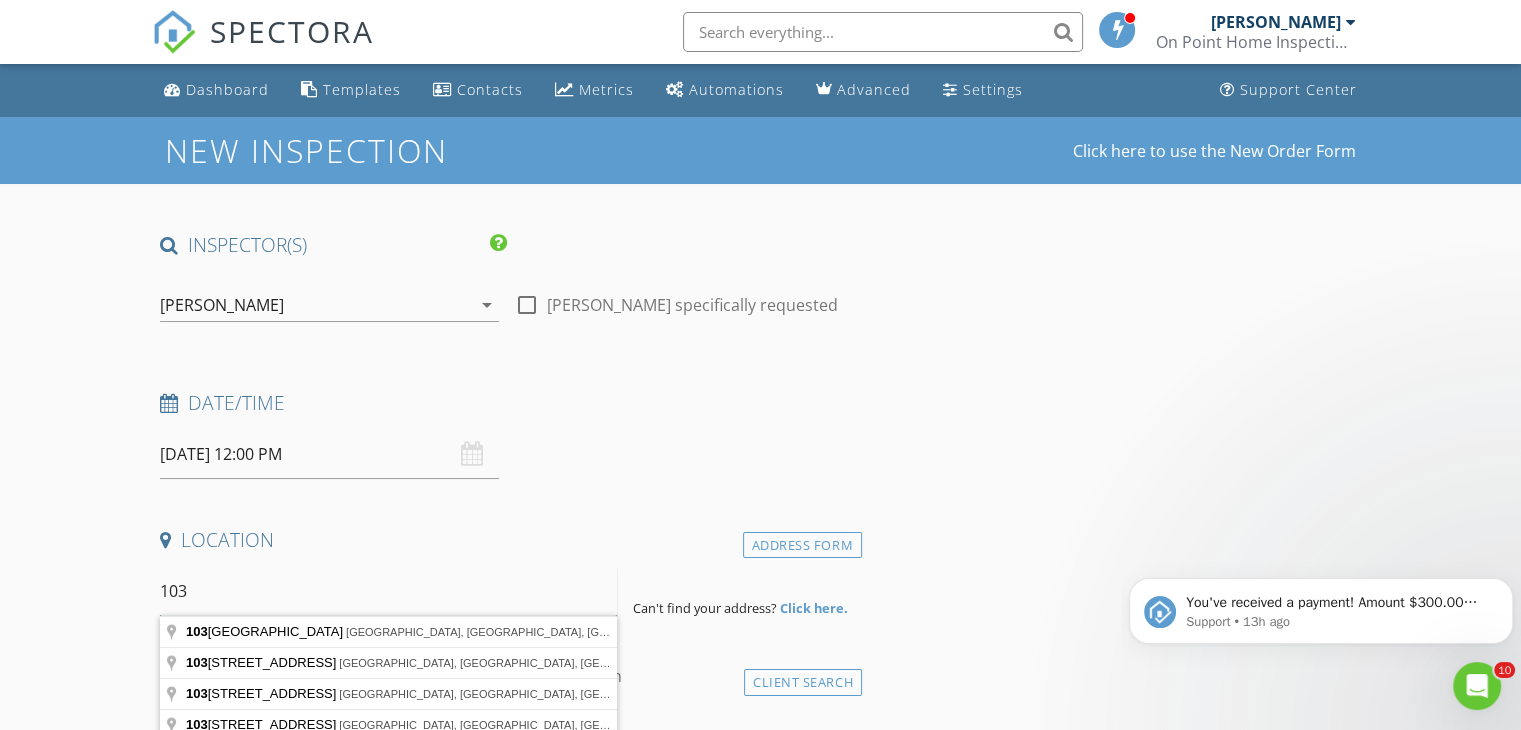 scroll, scrollTop: 0, scrollLeft: 0, axis: both 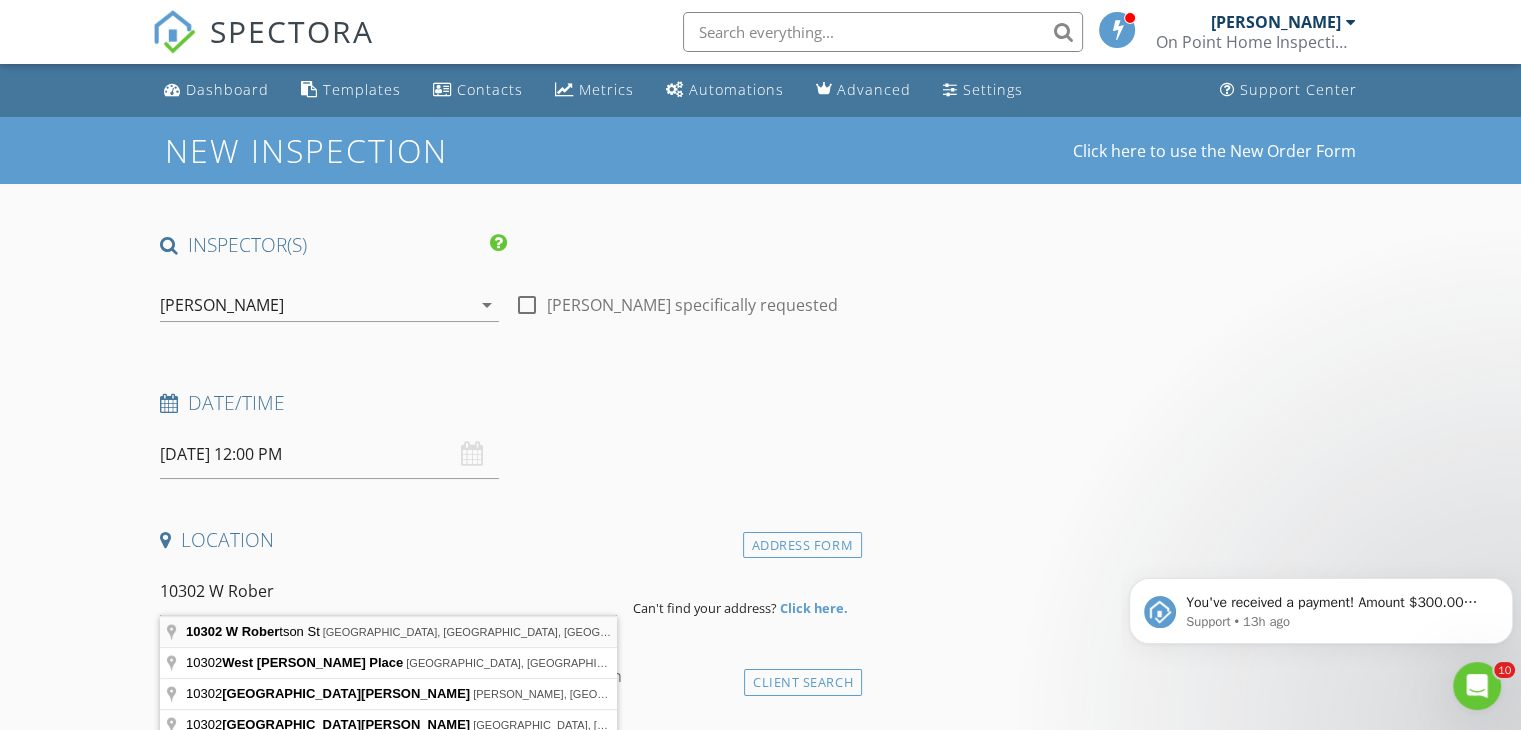 type on "10302 W Robertson St, Marana, AZ, USA" 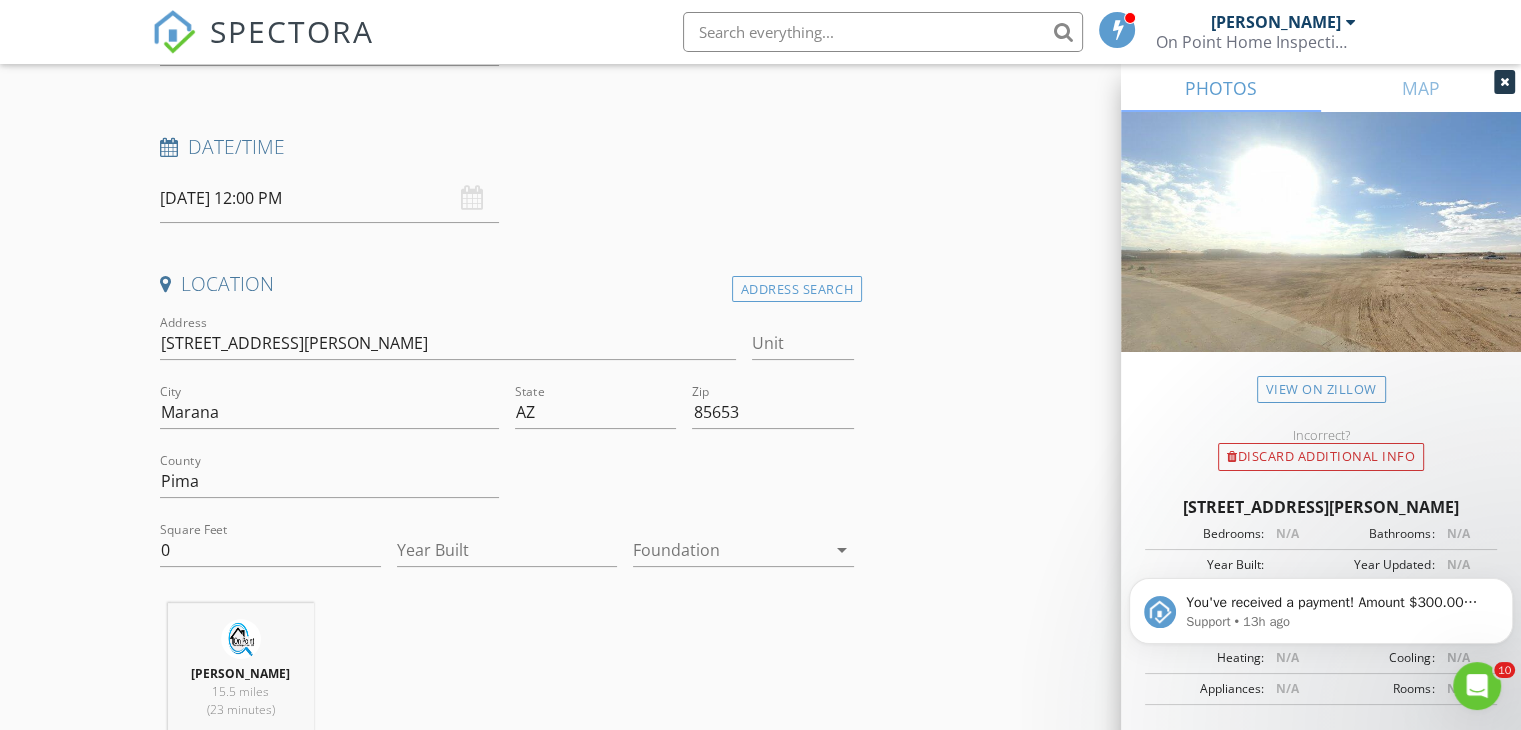 scroll, scrollTop: 300, scrollLeft: 0, axis: vertical 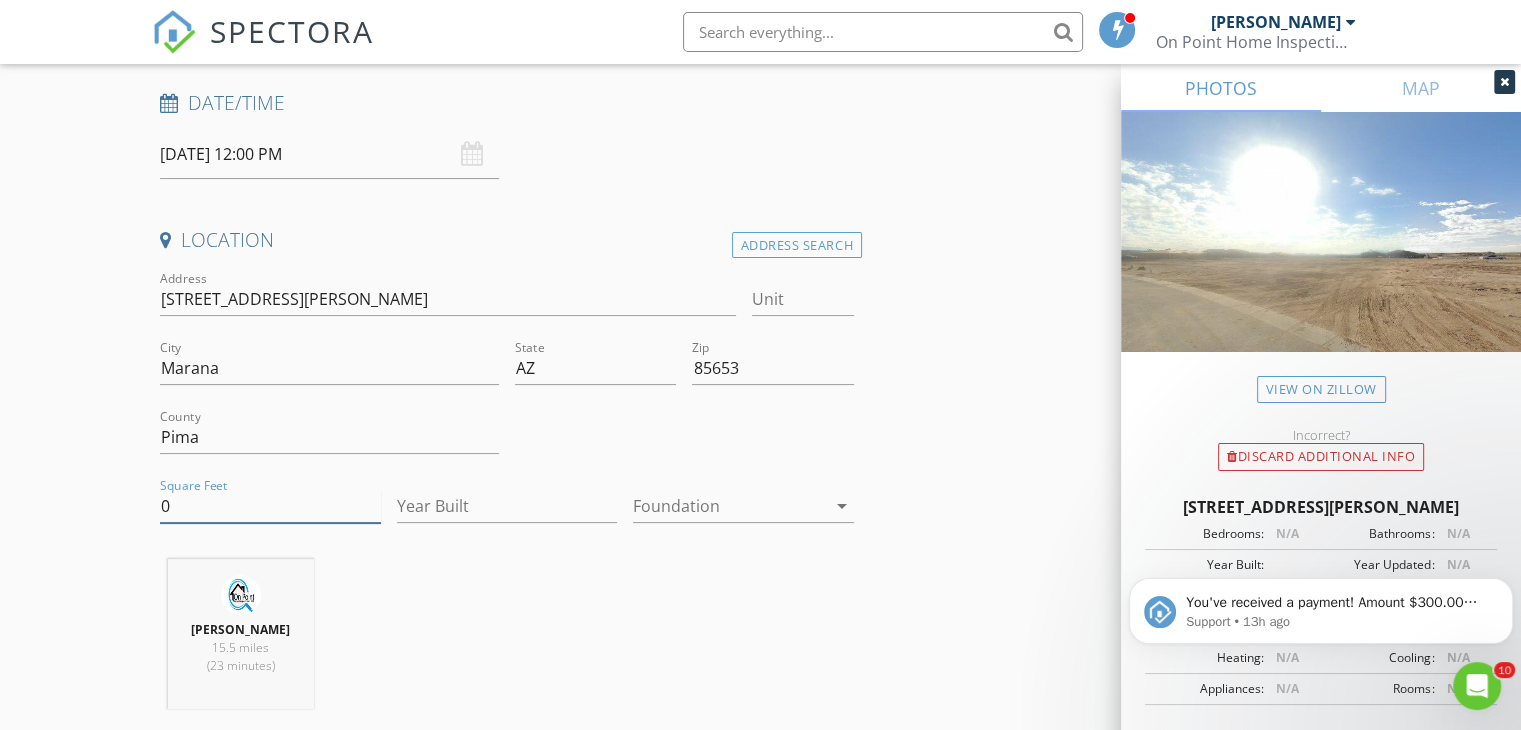 click on "0" at bounding box center (270, 506) 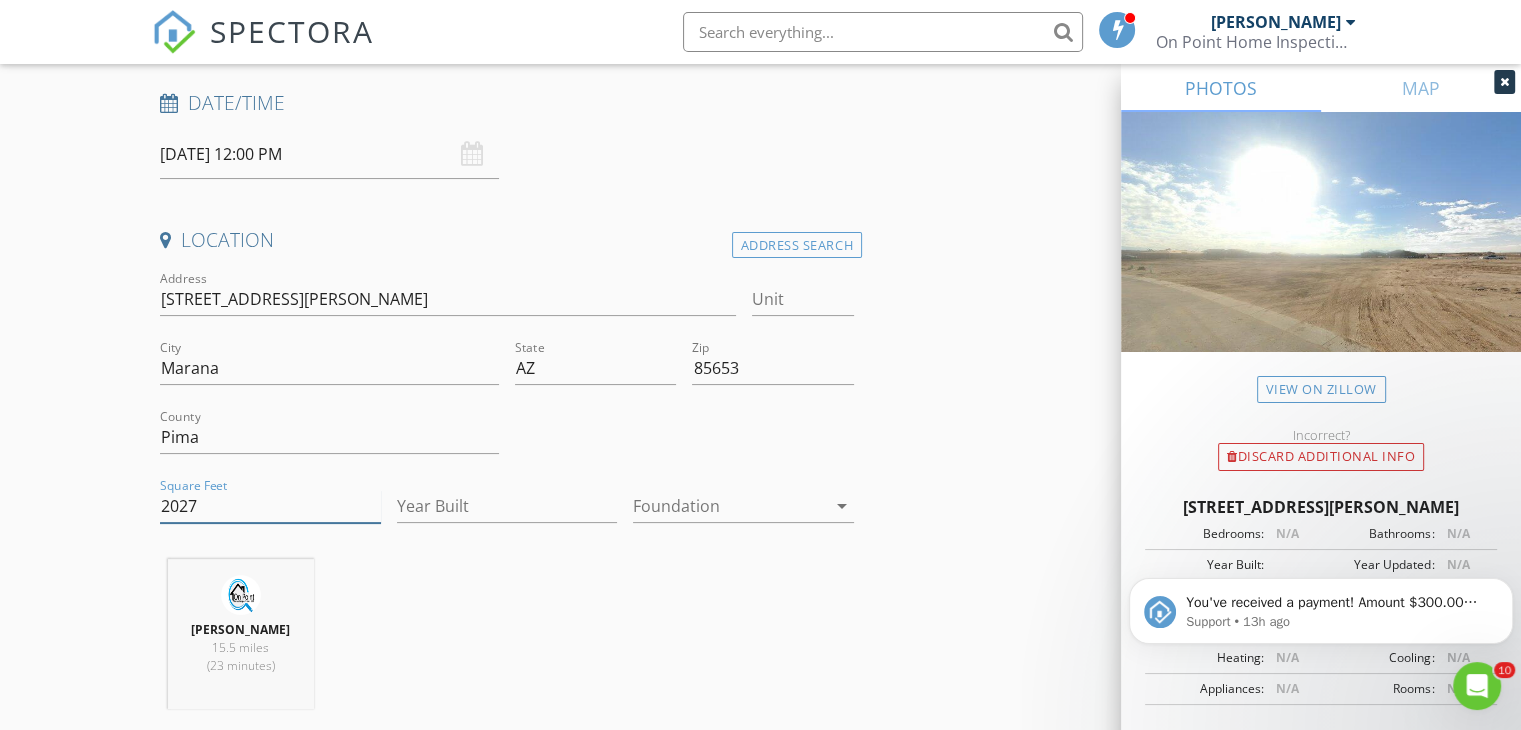 type on "2027" 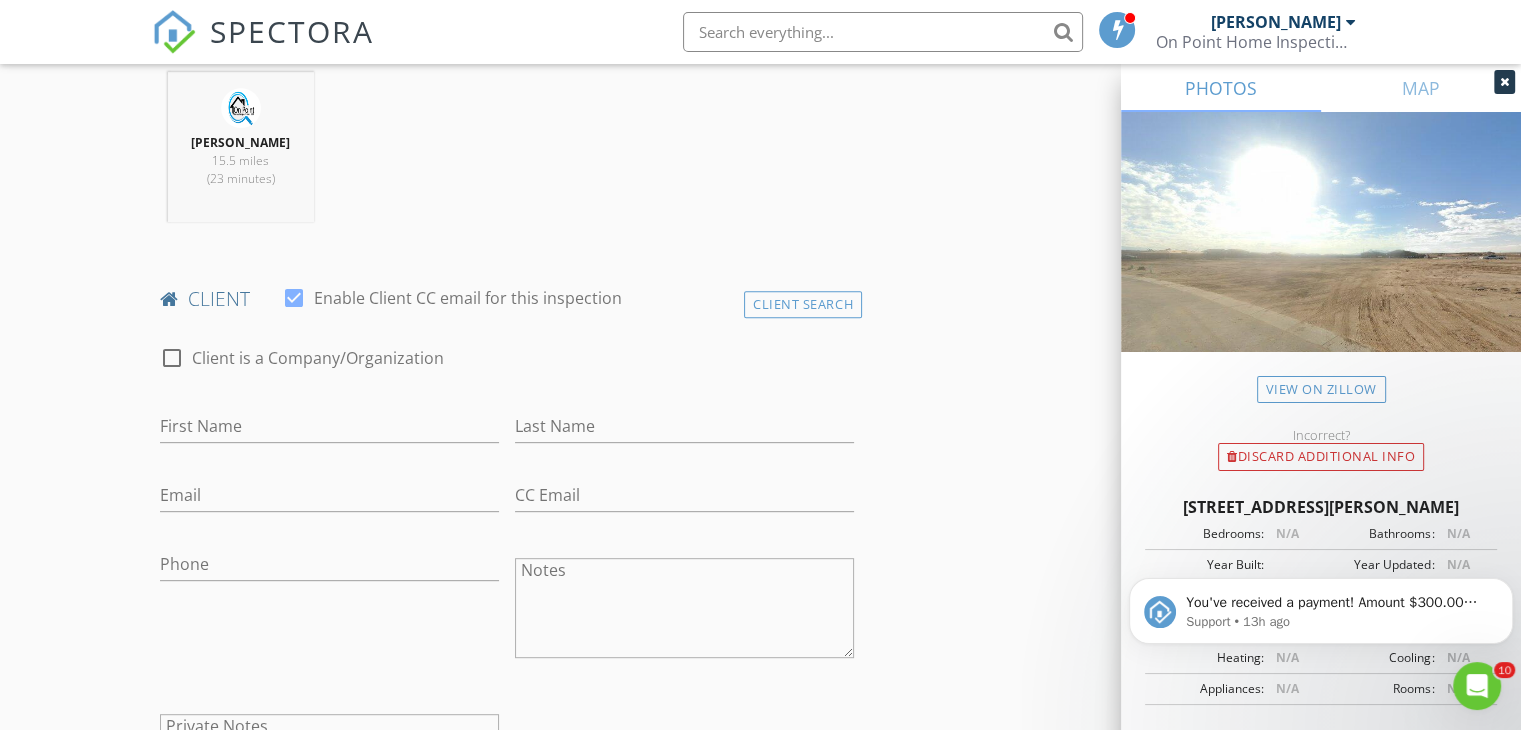 scroll, scrollTop: 791, scrollLeft: 0, axis: vertical 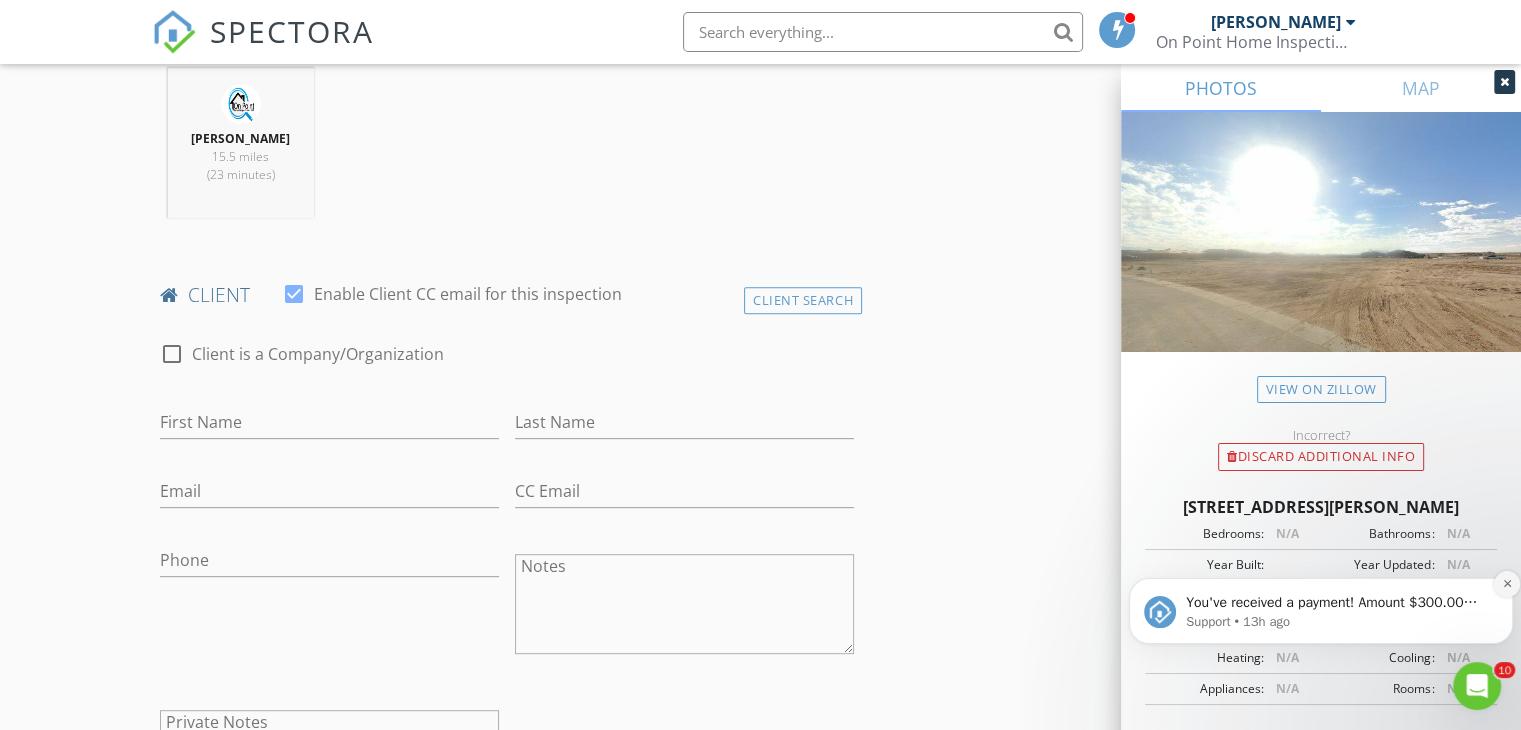 type on "2024" 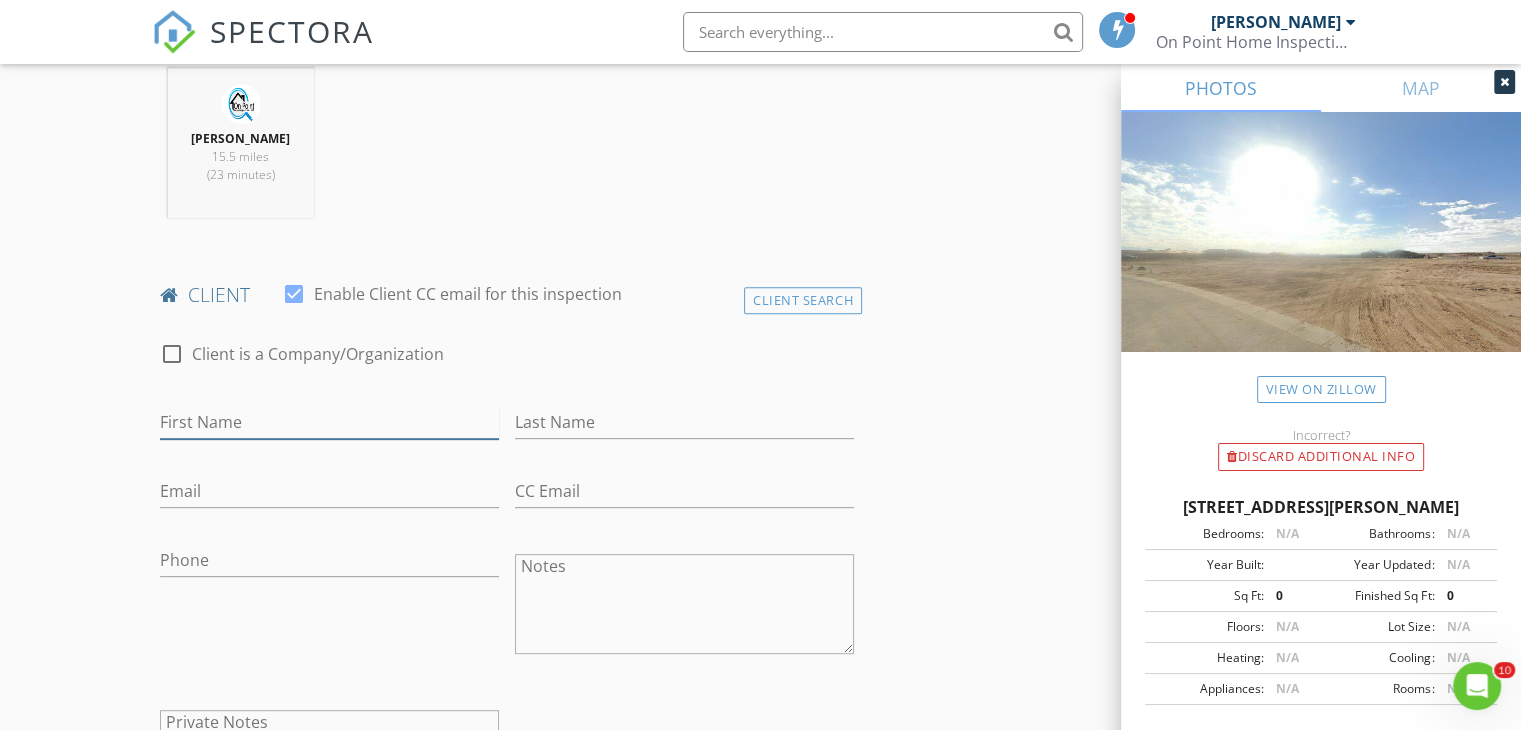 click on "First Name" at bounding box center (329, 422) 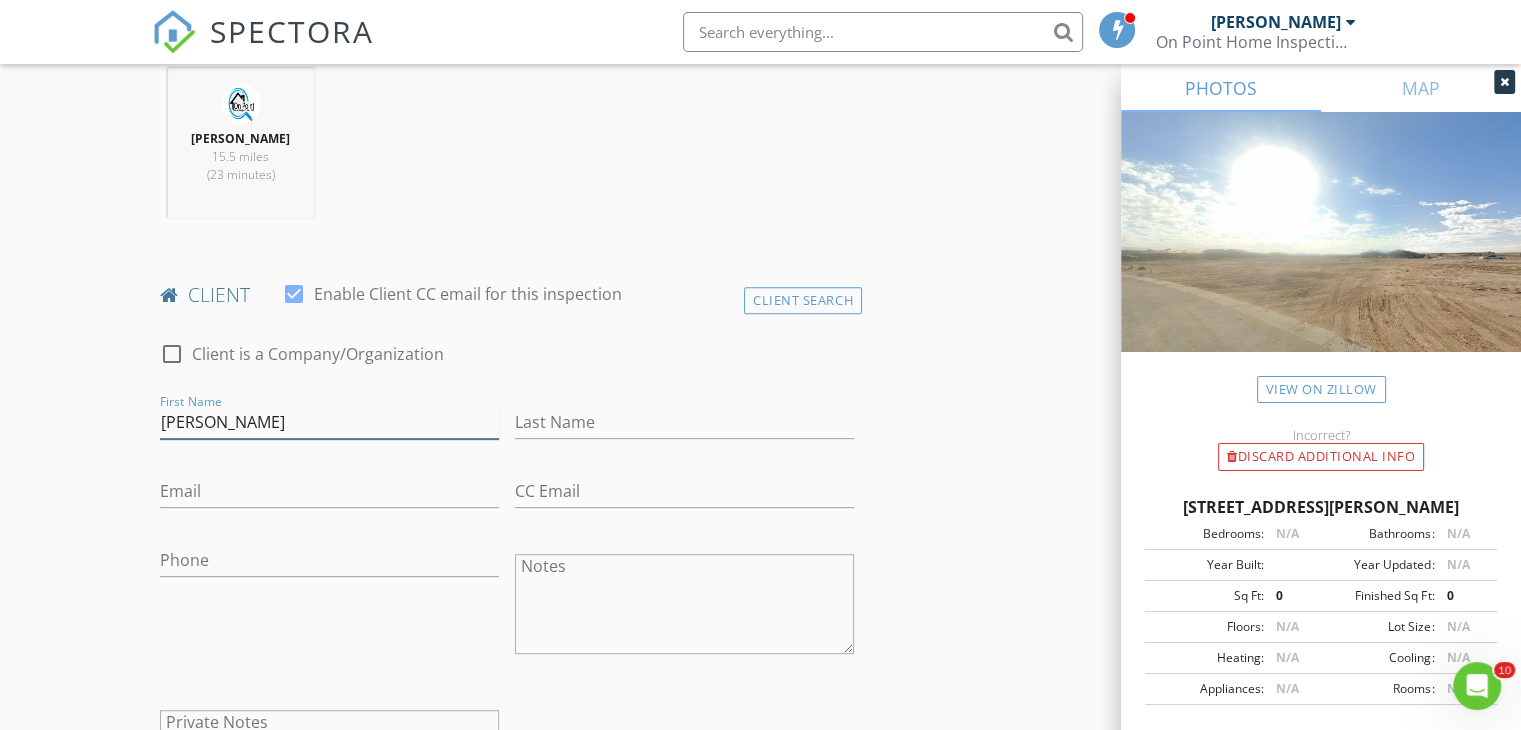 type on "[PERSON_NAME]" 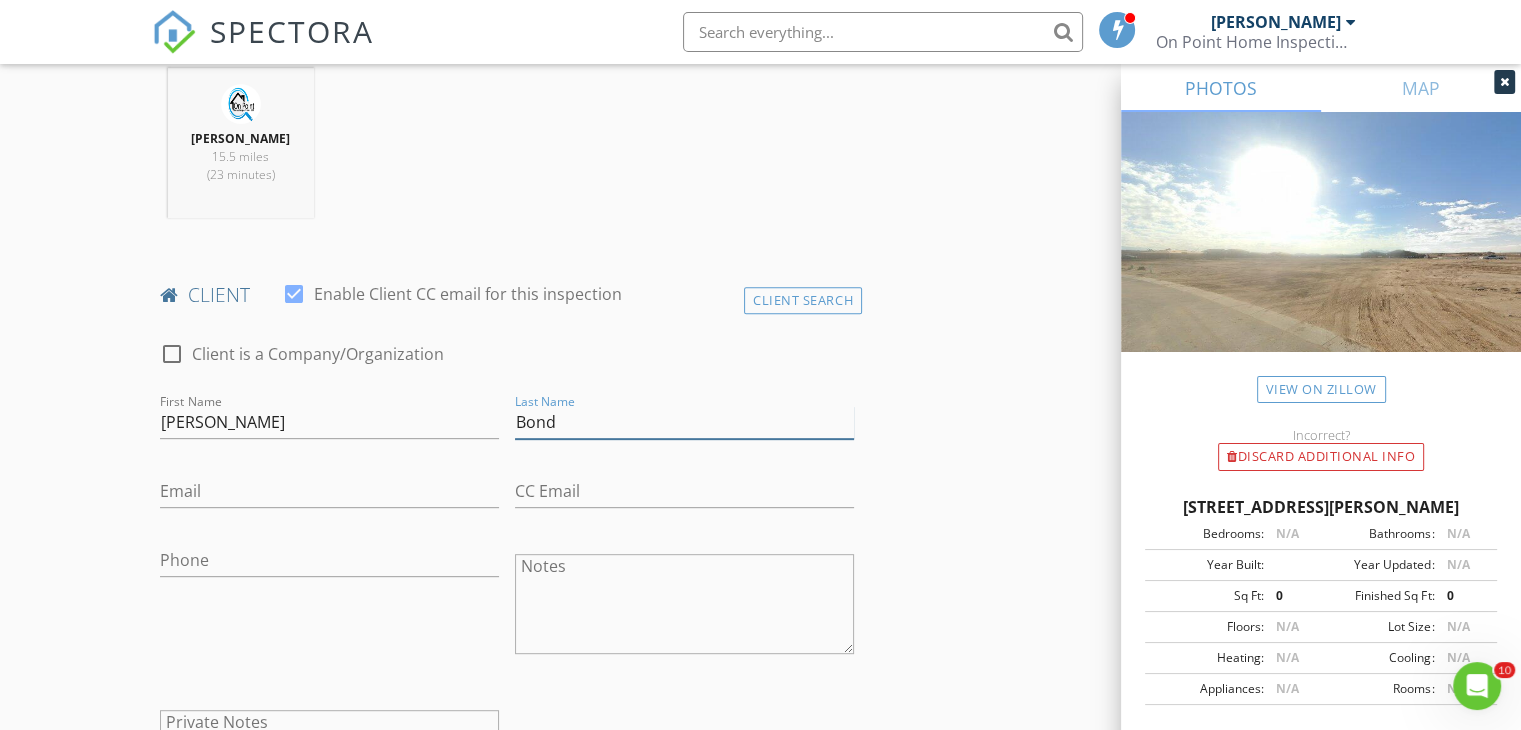 type on "Bond" 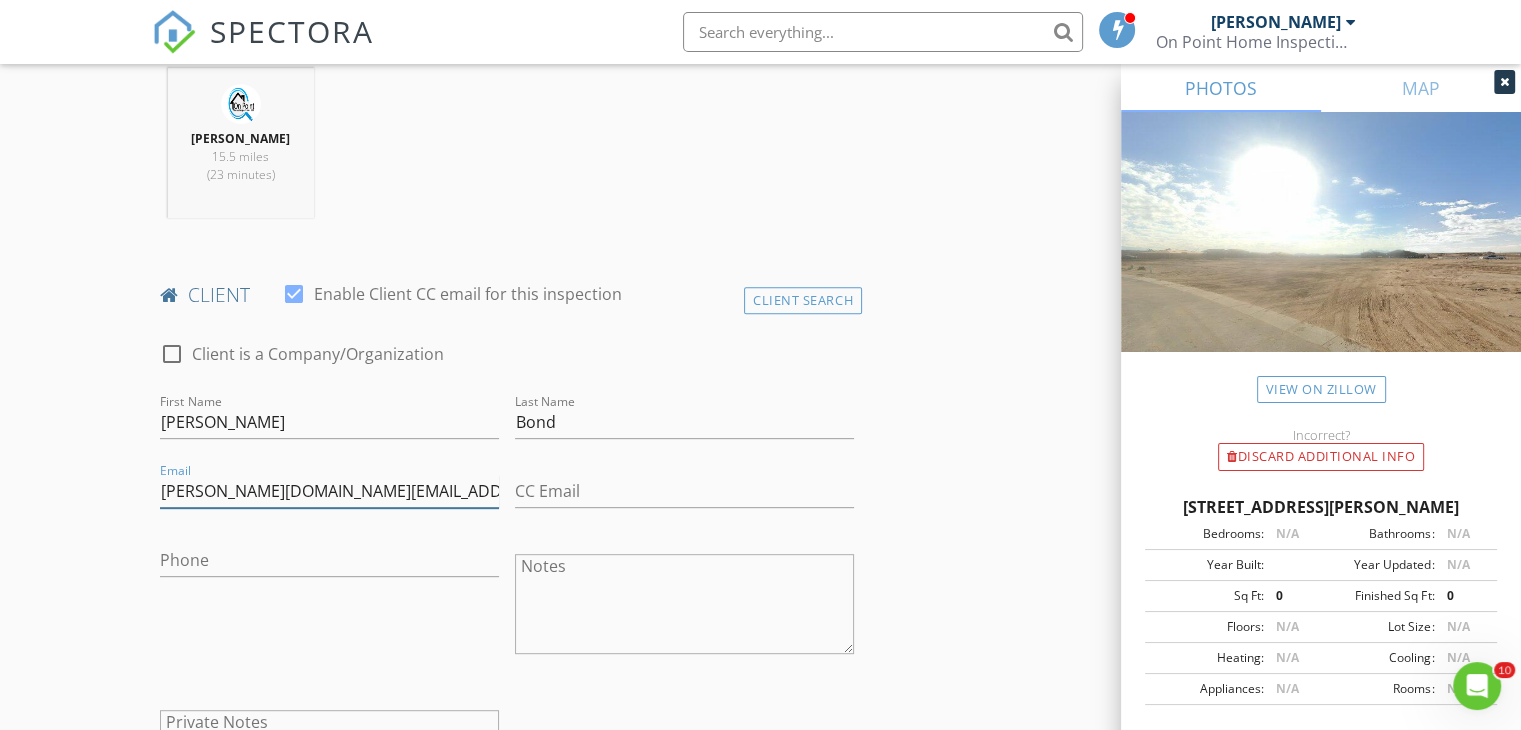 type on "[PERSON_NAME][DOMAIN_NAME][EMAIL_ADDRESS][DOMAIN_NAME]" 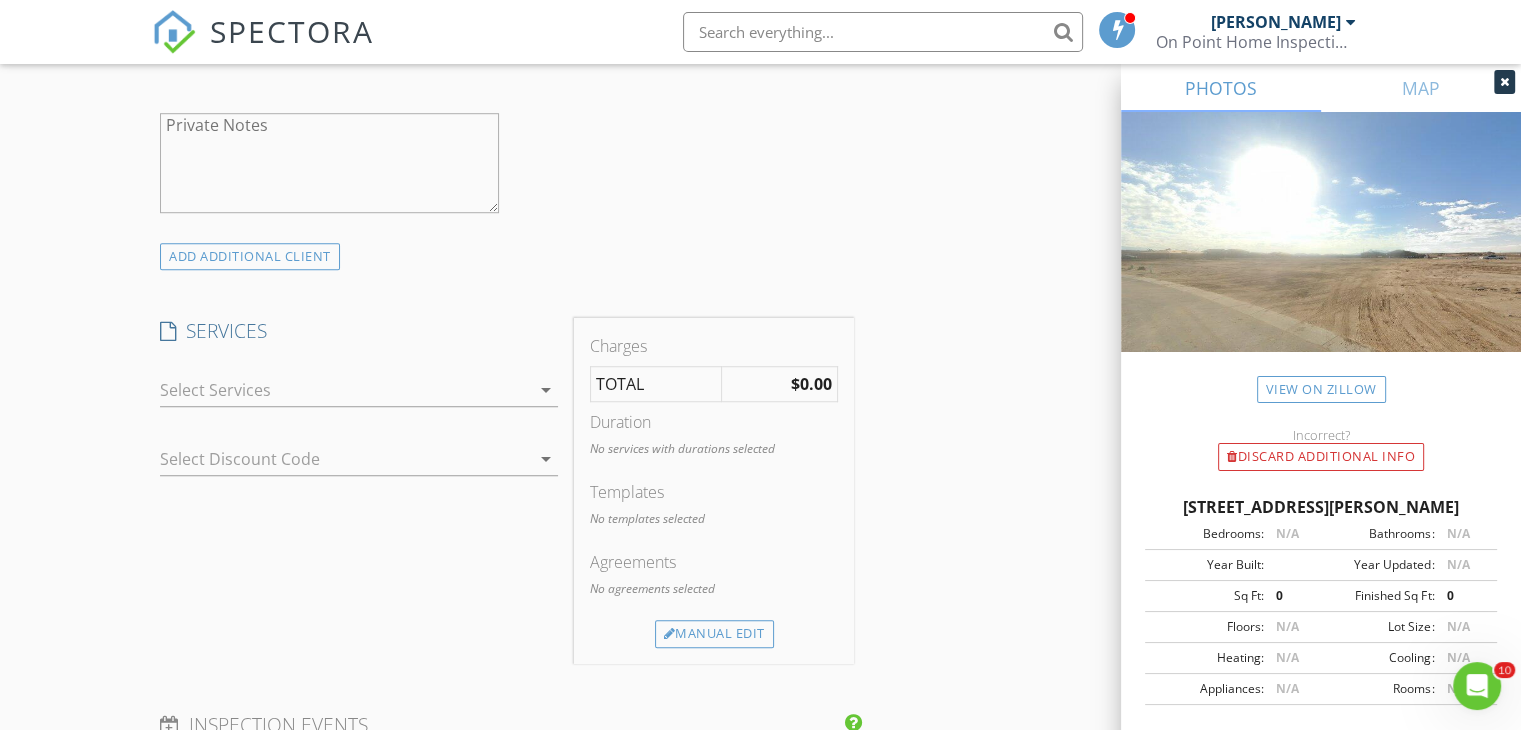 scroll, scrollTop: 1392, scrollLeft: 0, axis: vertical 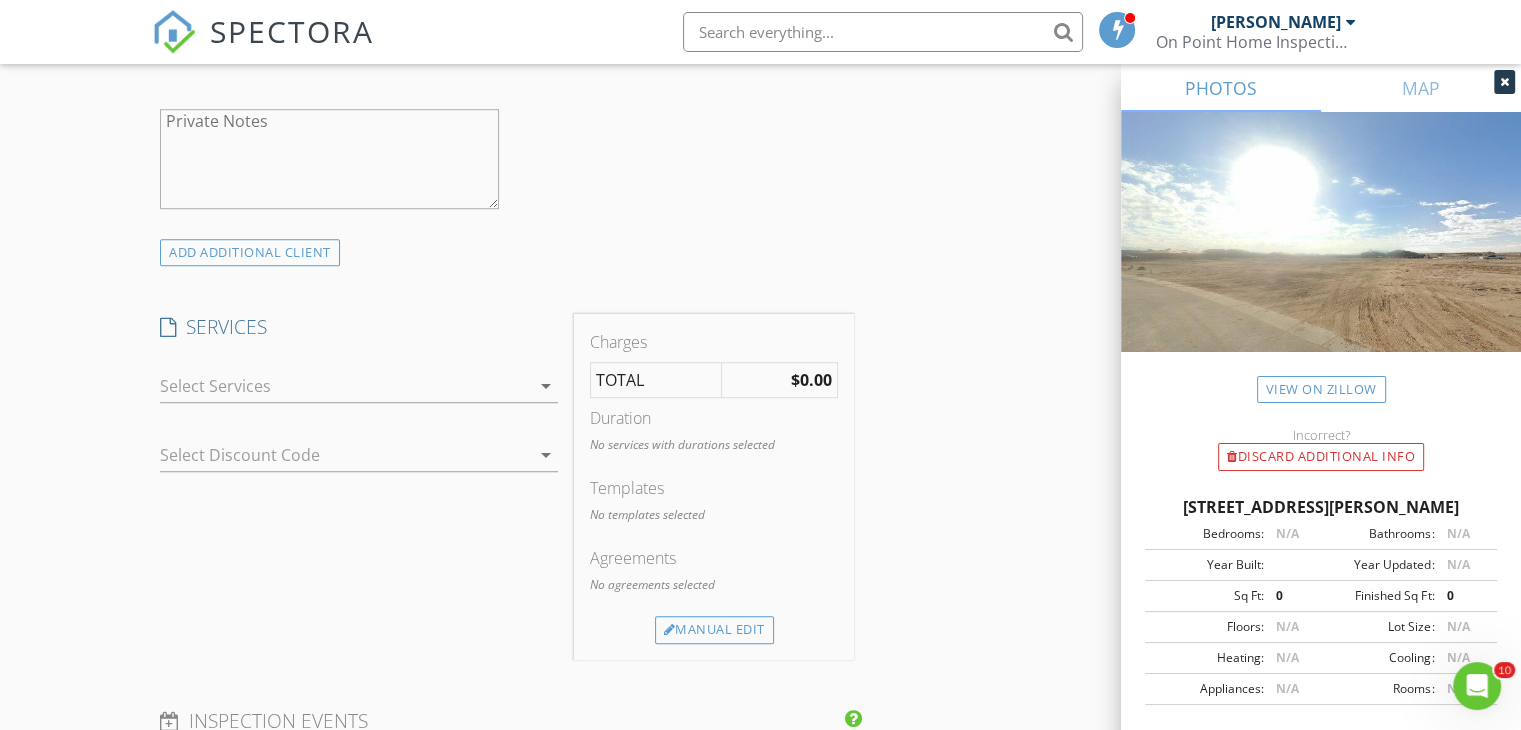 click at bounding box center (345, 386) 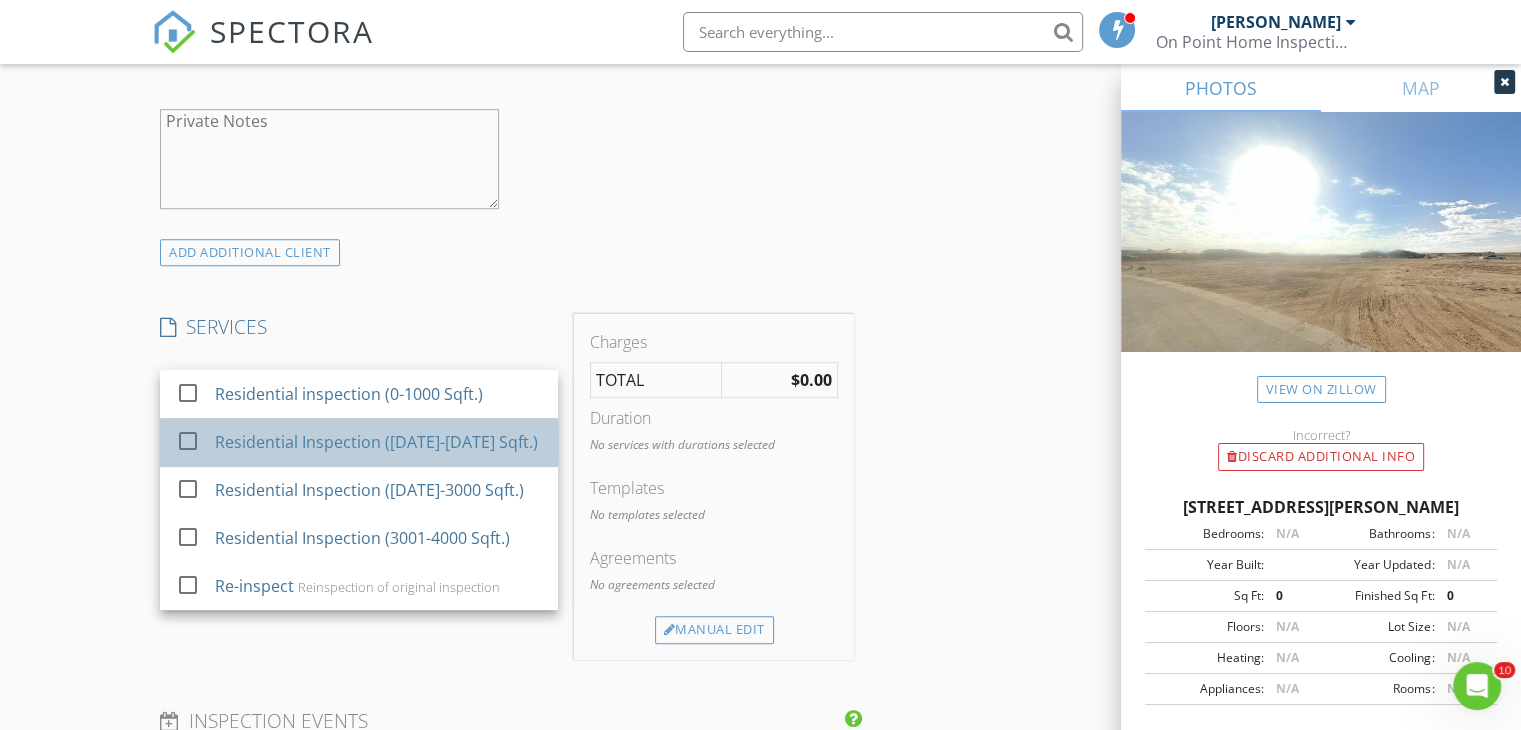 click on "Residential Inspection ([DATE]-[DATE] Sqft.)" at bounding box center [376, 442] 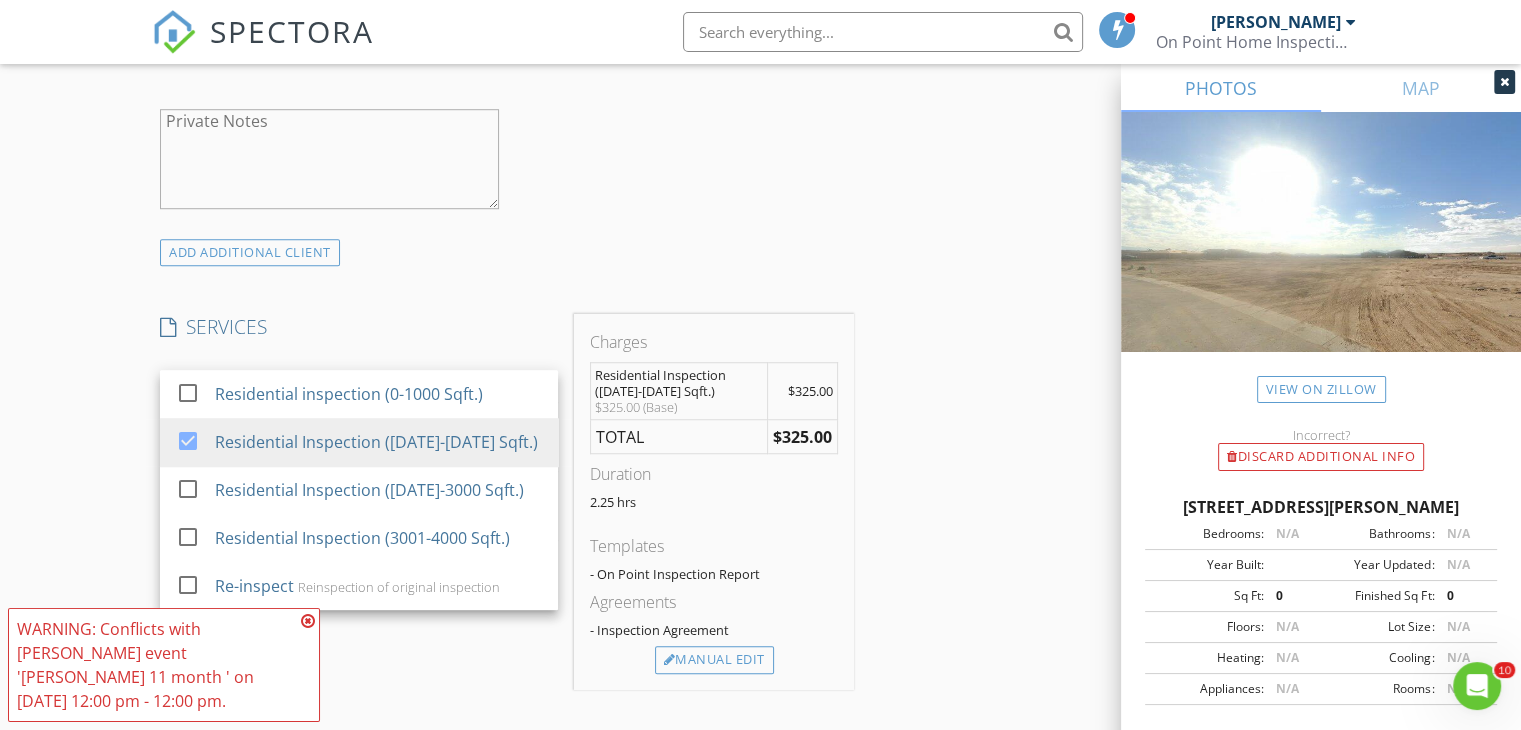 click on "New Inspection
Click here to use the New Order Form
INSPECTOR(S)
check_box   Jason Brown   PRIMARY   Jason Brown arrow_drop_down   check_box_outline_blank Jason Brown specifically requested
Date/Time
07/11/2025 12:00 PM
Location
Address Search       Address 10302 W Robertson St   Unit   City Marana   State AZ   Zip 85653   County Pima     Square Feet 2027   Year Built 2024   Foundation arrow_drop_down     Jason Brown     15.5 miles     (23 minutes)
client
check_box Enable Client CC email for this inspection   Client Search     check_box_outline_blank Client is a Company/Organization     First Name Robert   Last Name Bond   Email bob.bond@gmail.com   CC Email   Phone           Notes   Private Notes
ADD ADDITIONAL client
SERVICES
check_box_outline_blank" at bounding box center [760, 573] 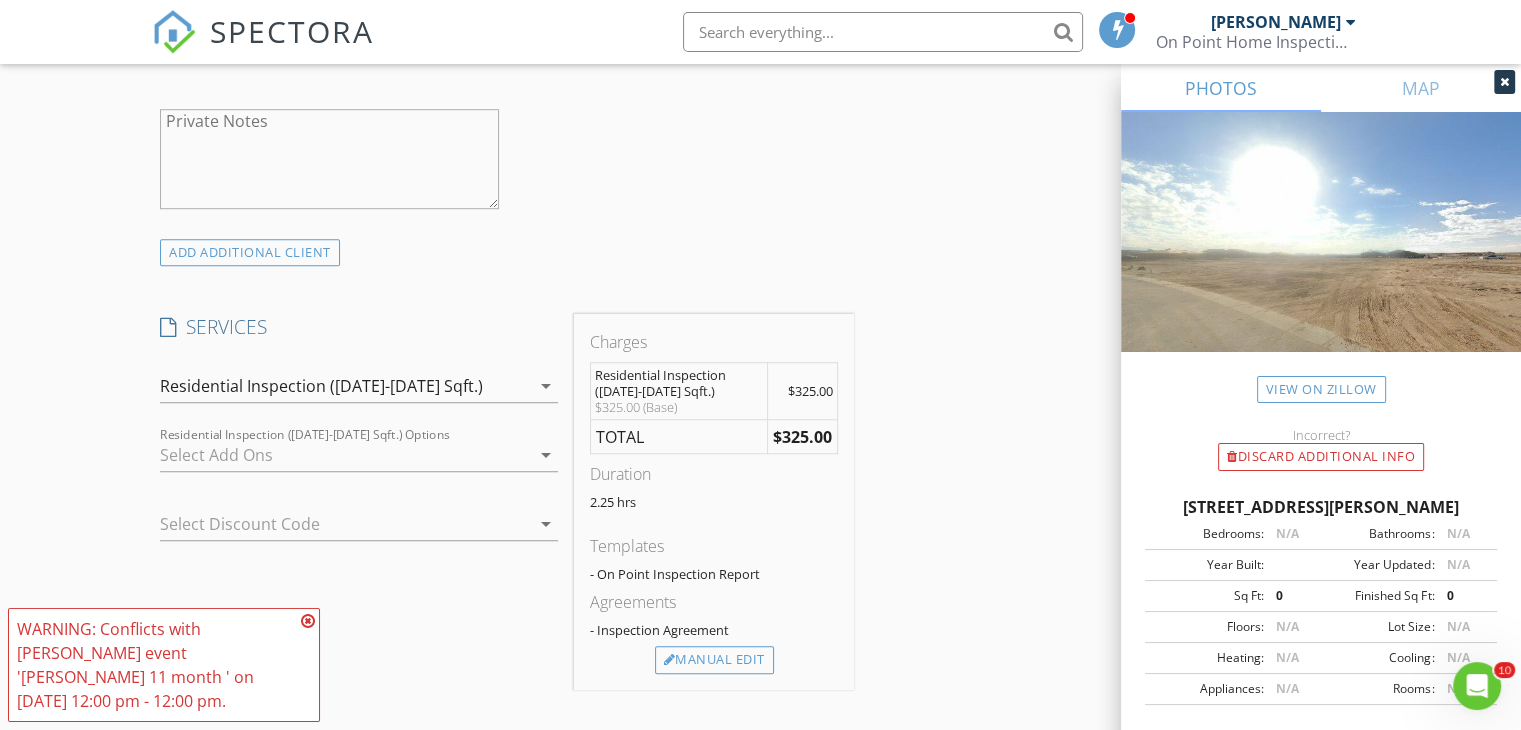 click at bounding box center [308, 621] 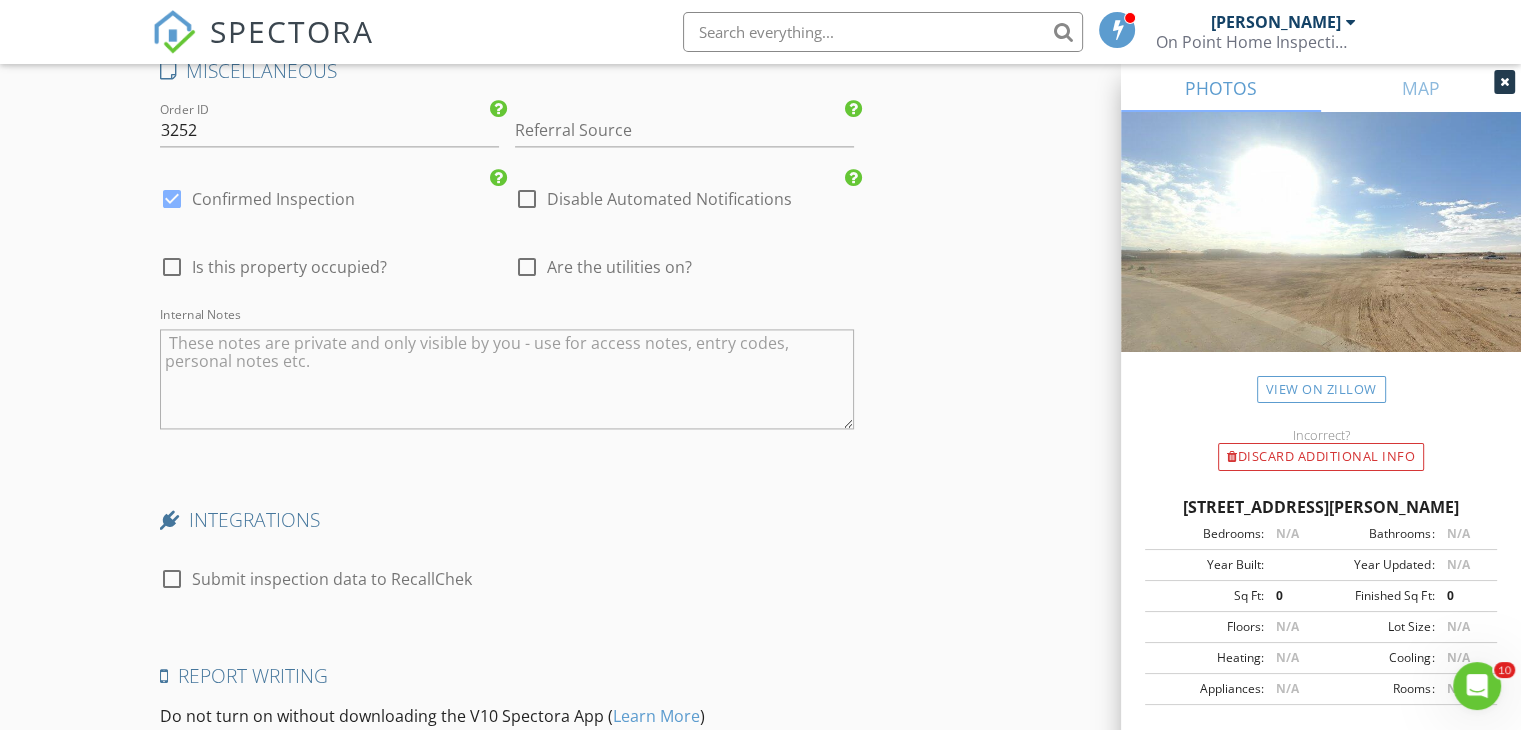 scroll, scrollTop: 2872, scrollLeft: 0, axis: vertical 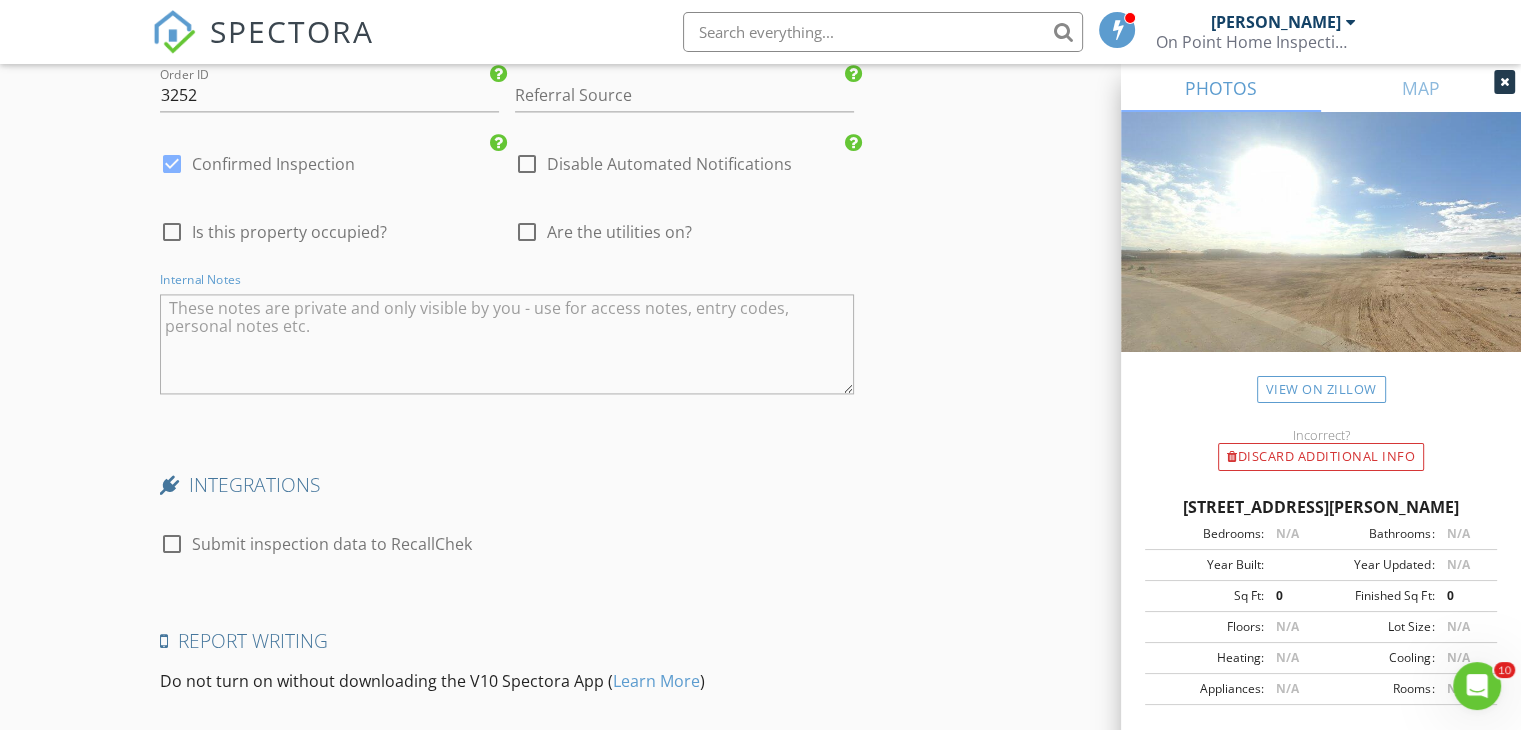 click at bounding box center (507, 344) 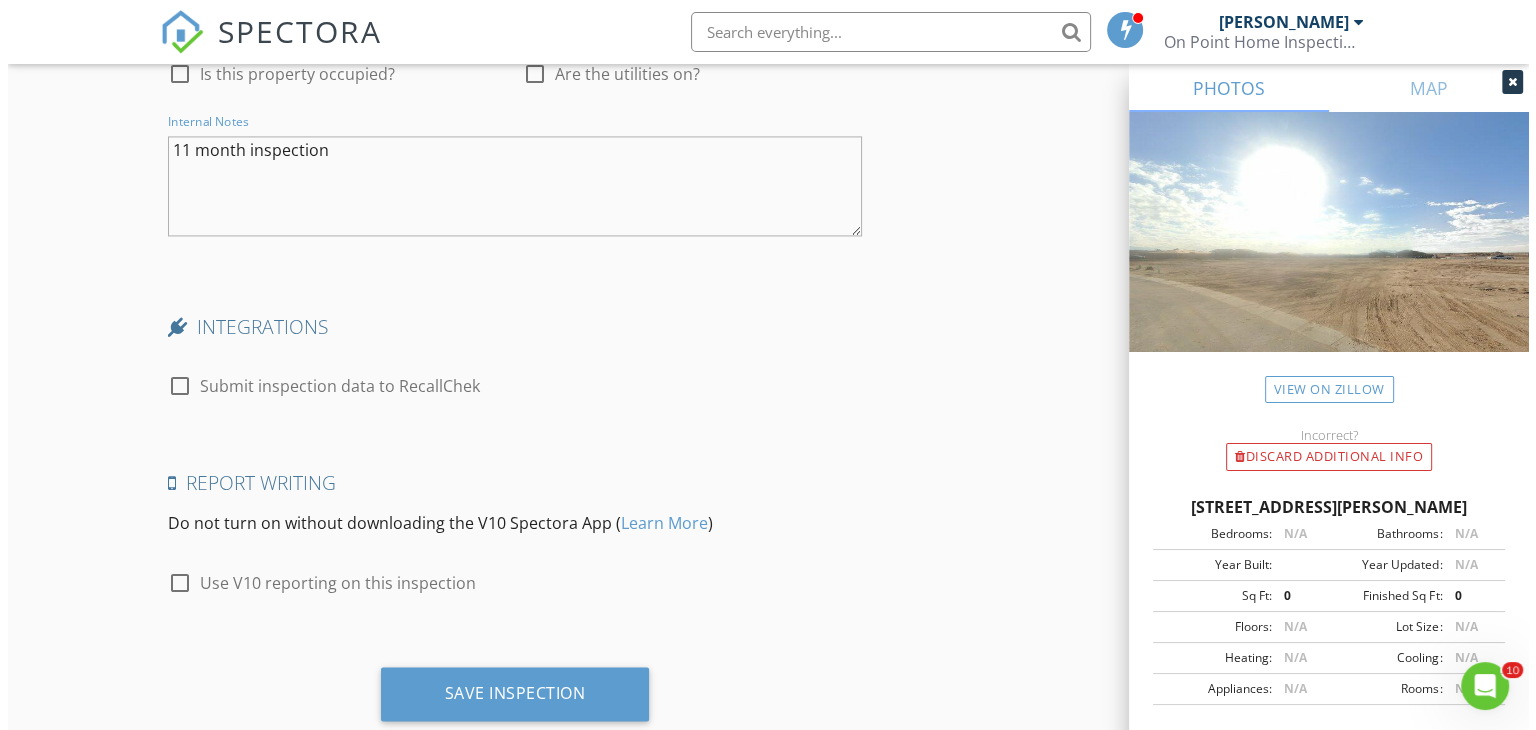 scroll, scrollTop: 3078, scrollLeft: 0, axis: vertical 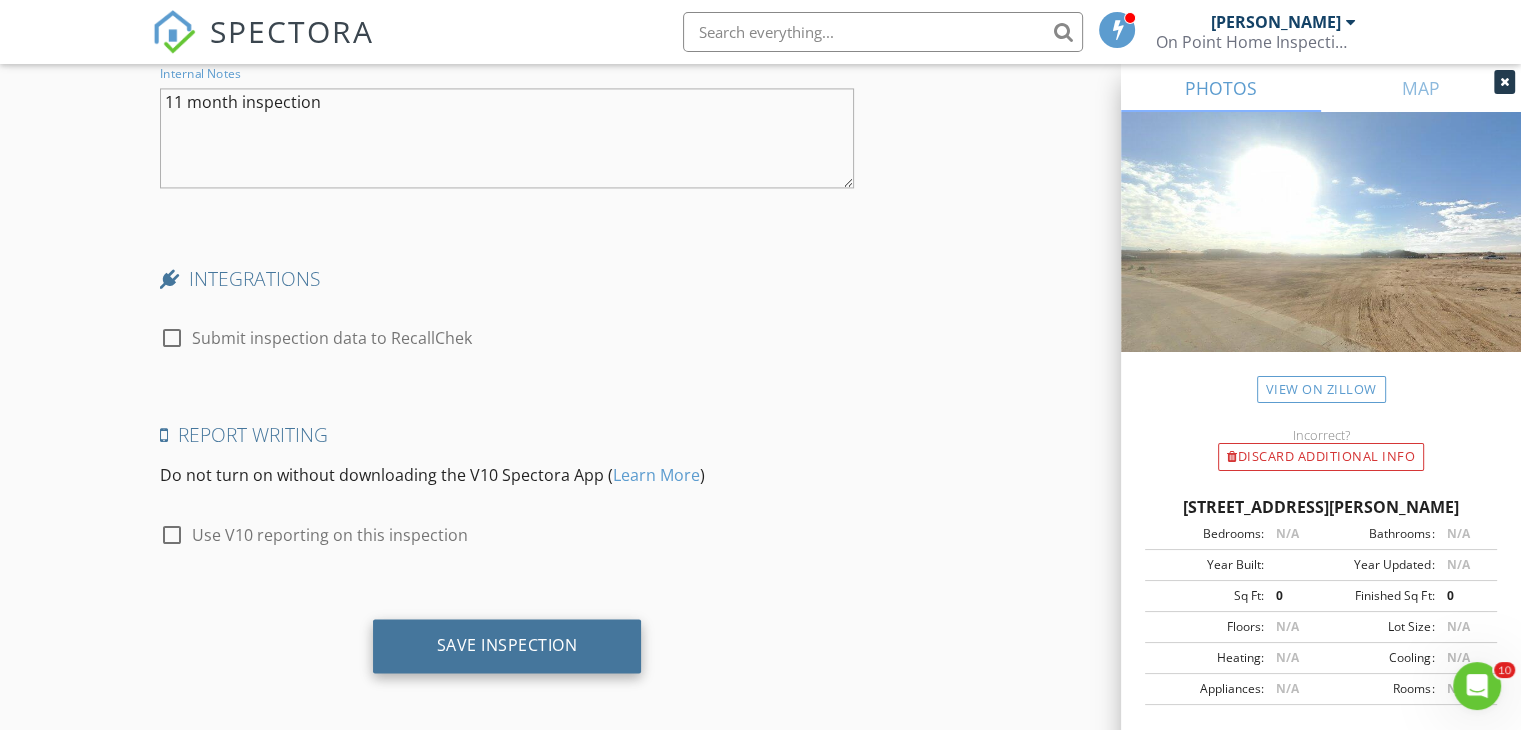 type on "11 month inspection" 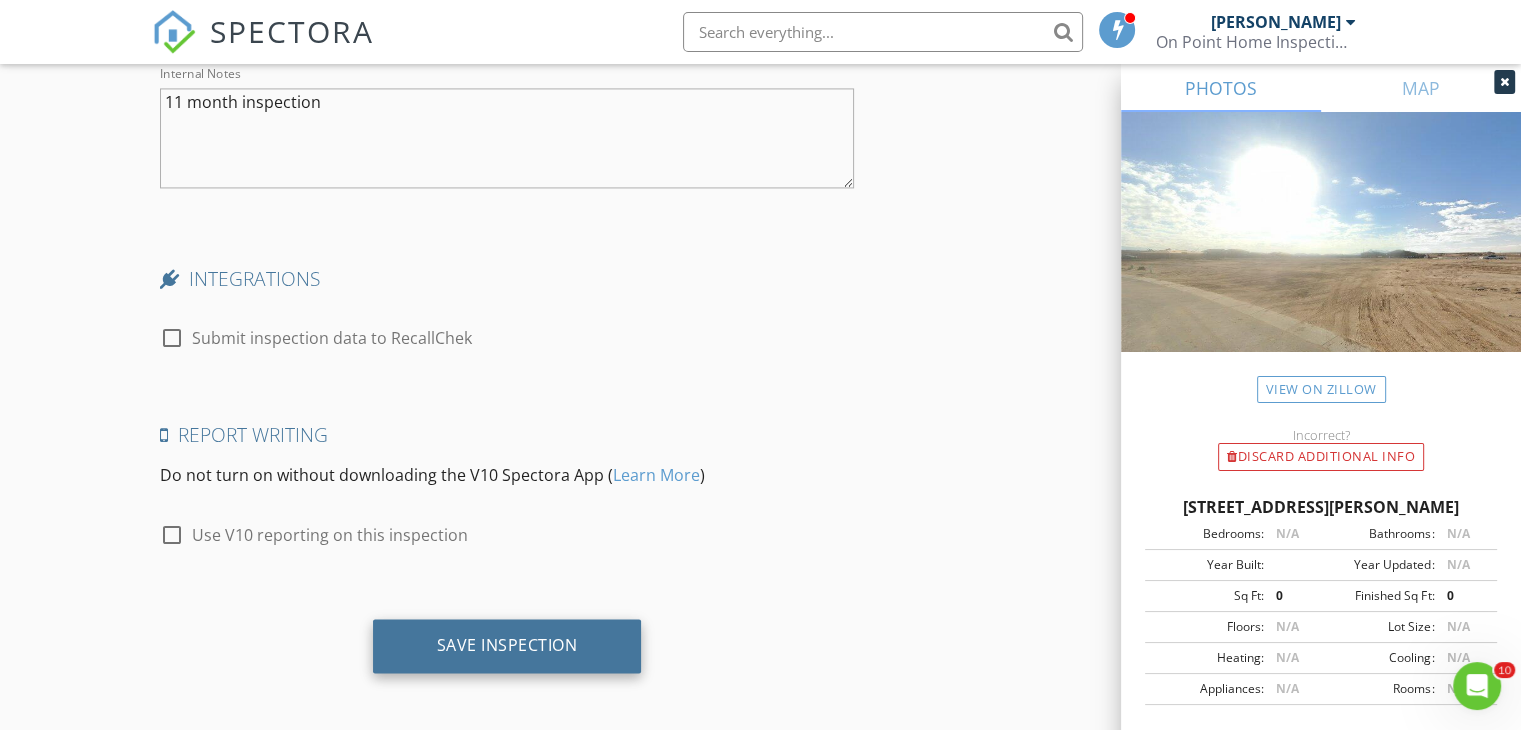 click on "Save Inspection" at bounding box center [507, 646] 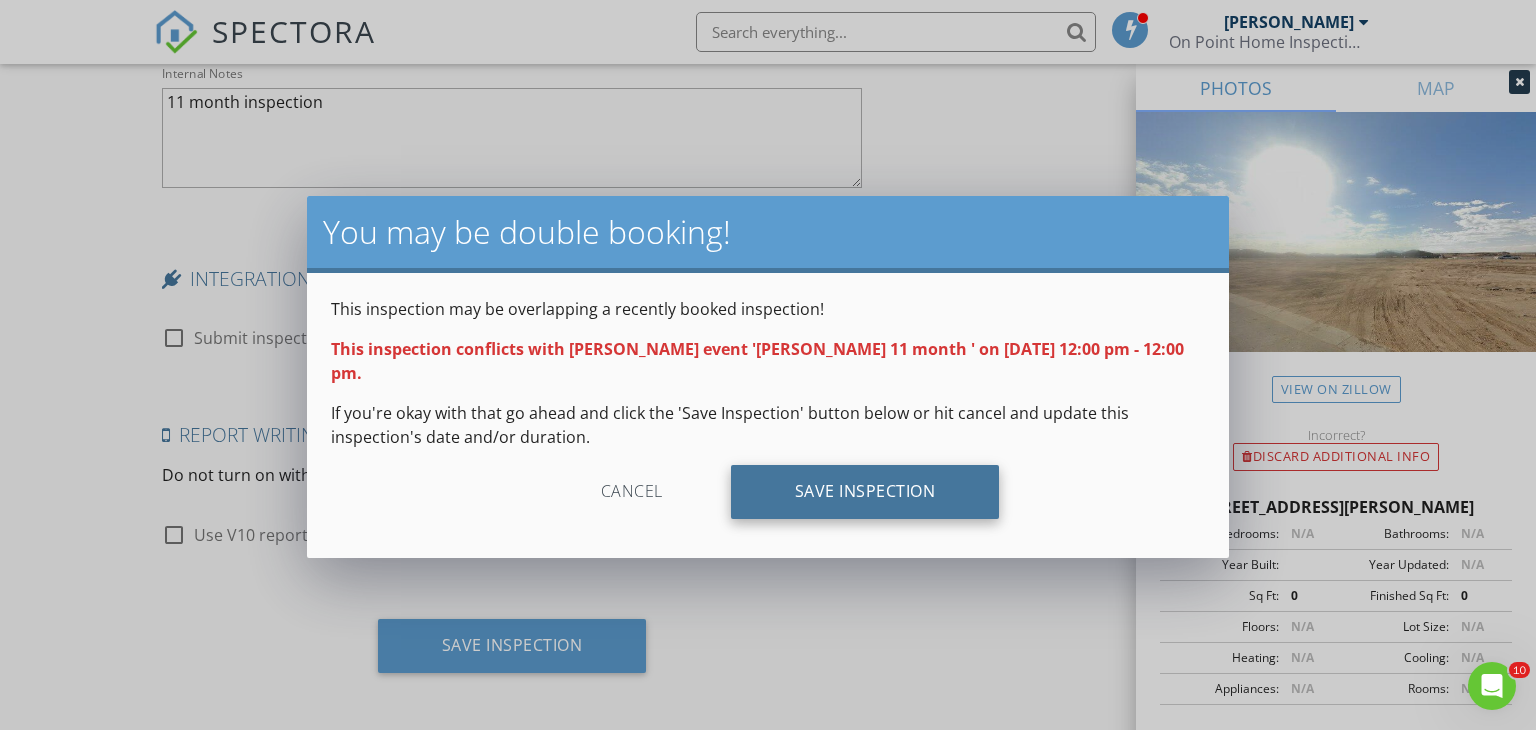 click on "Save Inspection" at bounding box center [865, 492] 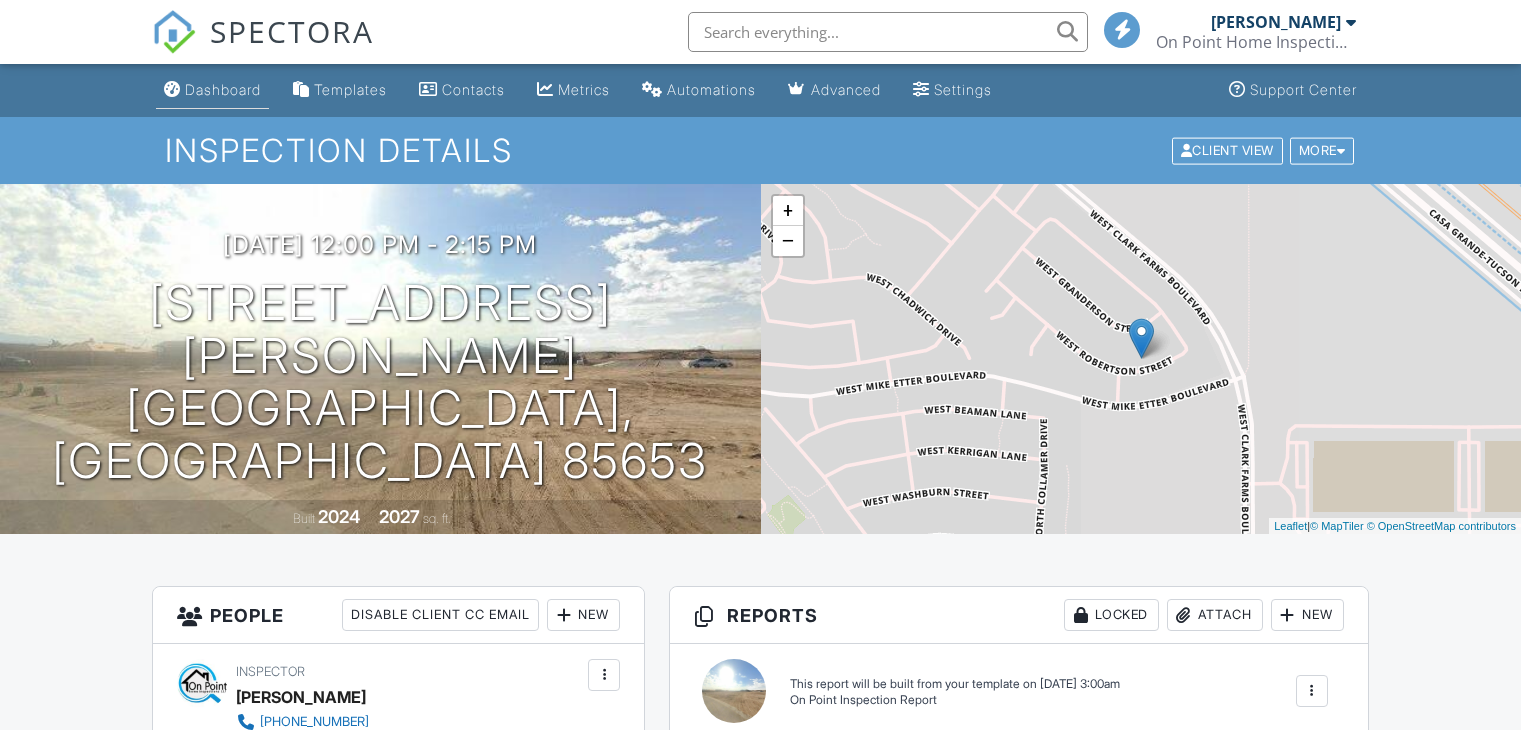 scroll, scrollTop: 0, scrollLeft: 0, axis: both 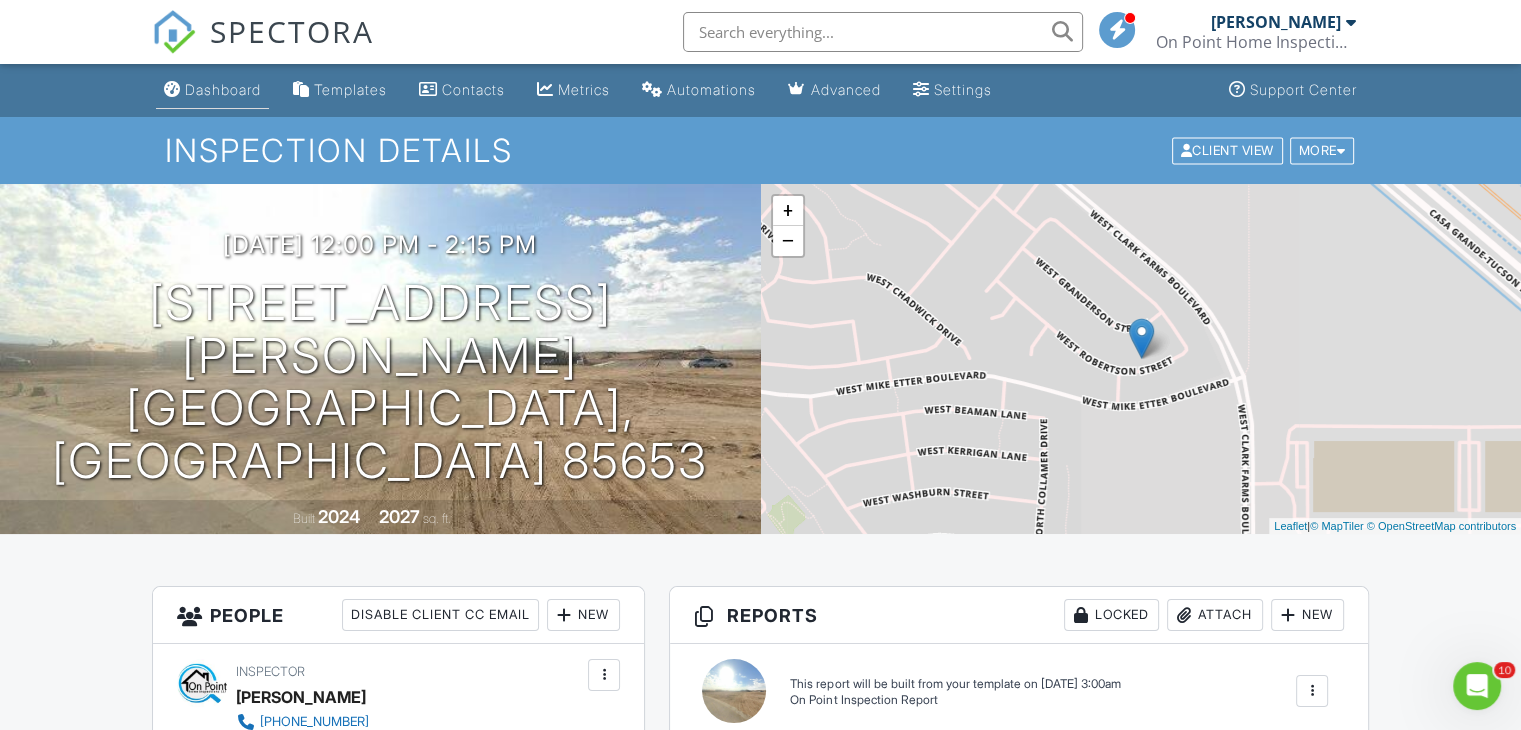 click on "Dashboard" at bounding box center (223, 89) 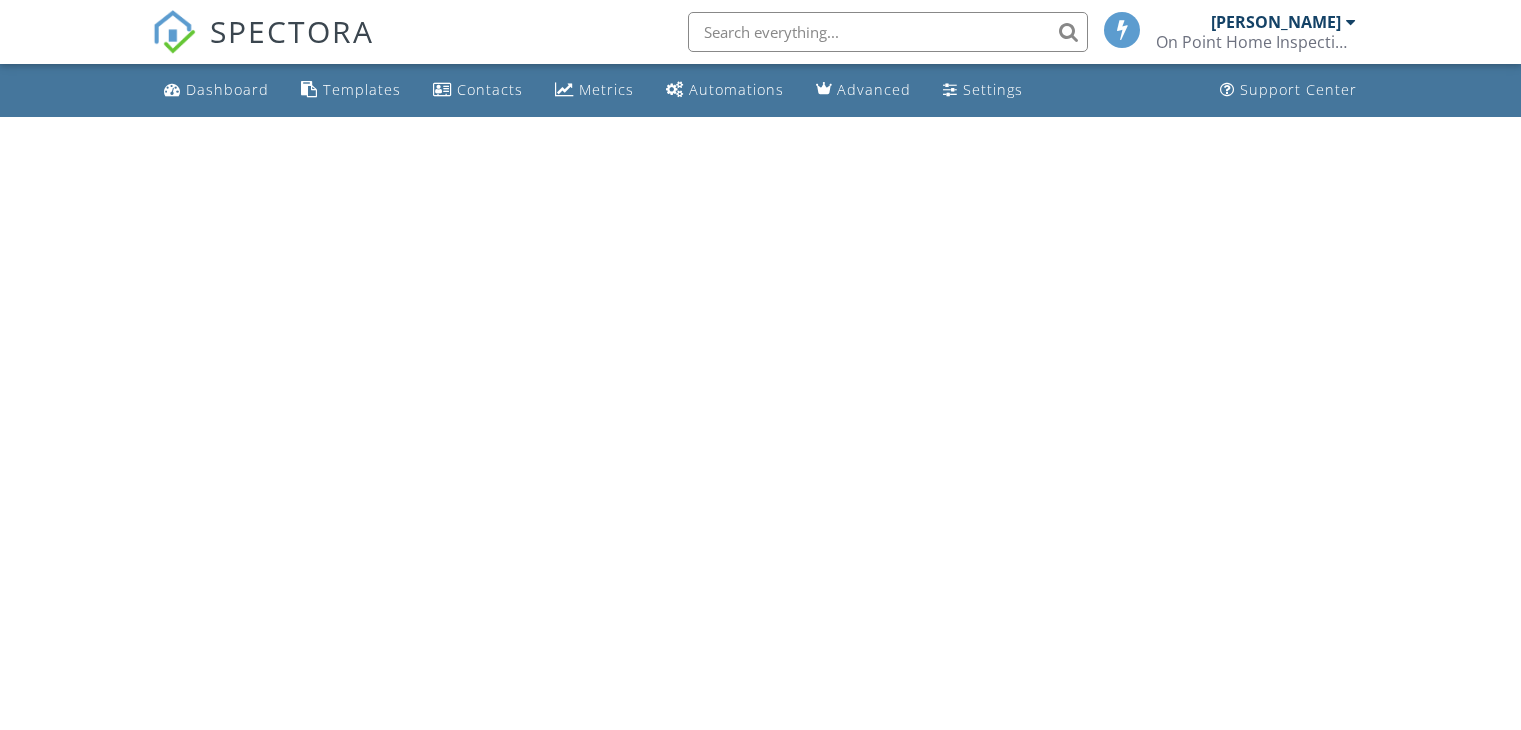 scroll, scrollTop: 0, scrollLeft: 0, axis: both 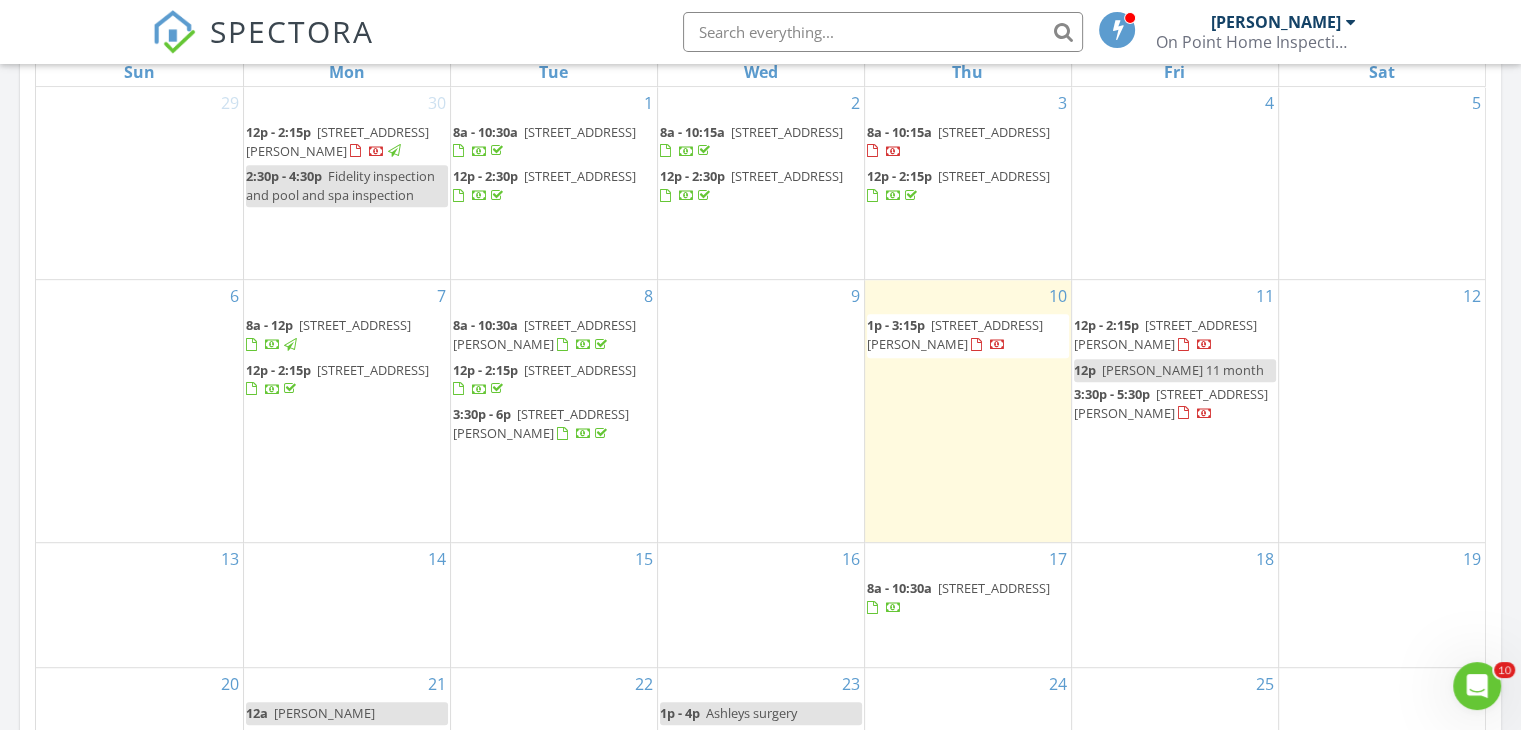 click on "Robert bond 11 month" at bounding box center [1183, 370] 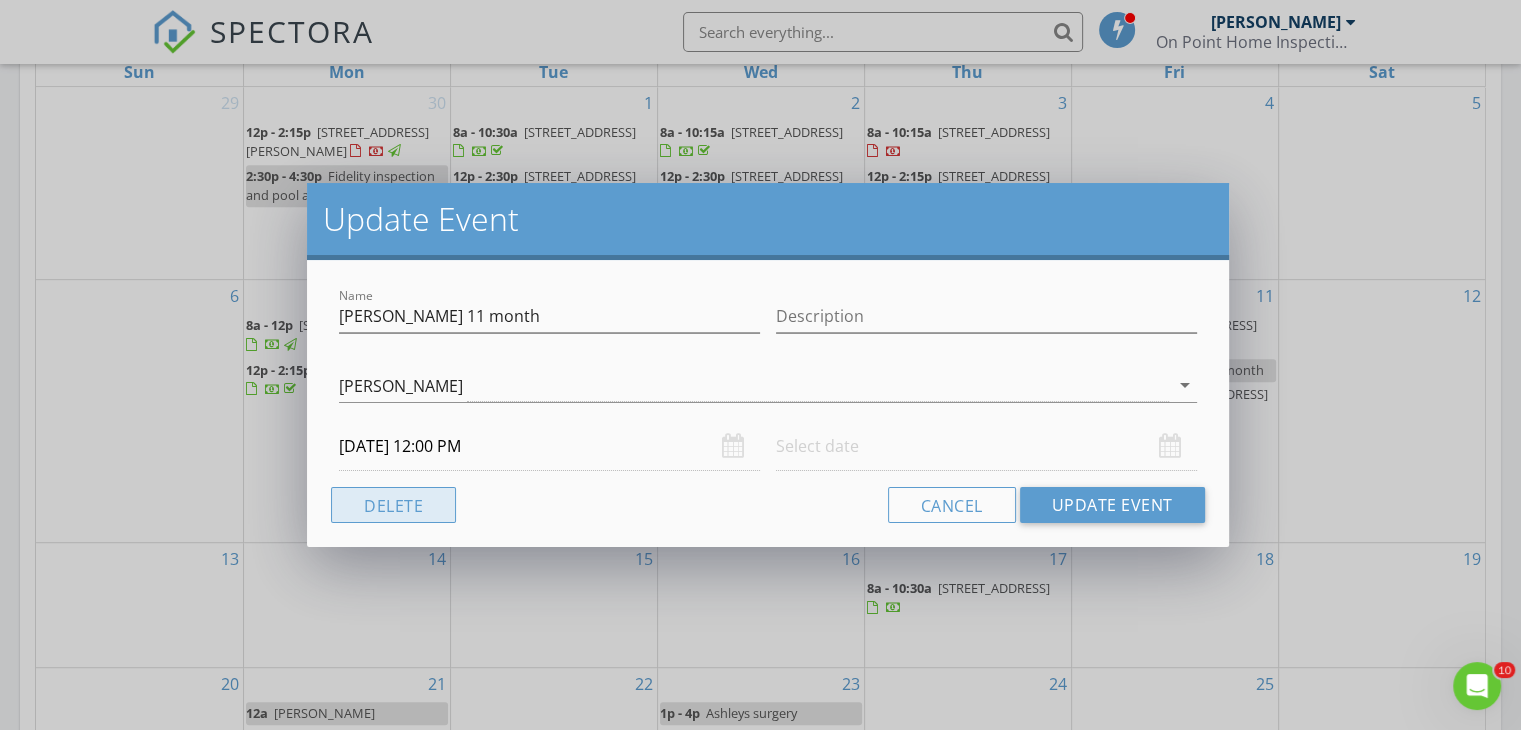 click on "Delete" at bounding box center [393, 505] 